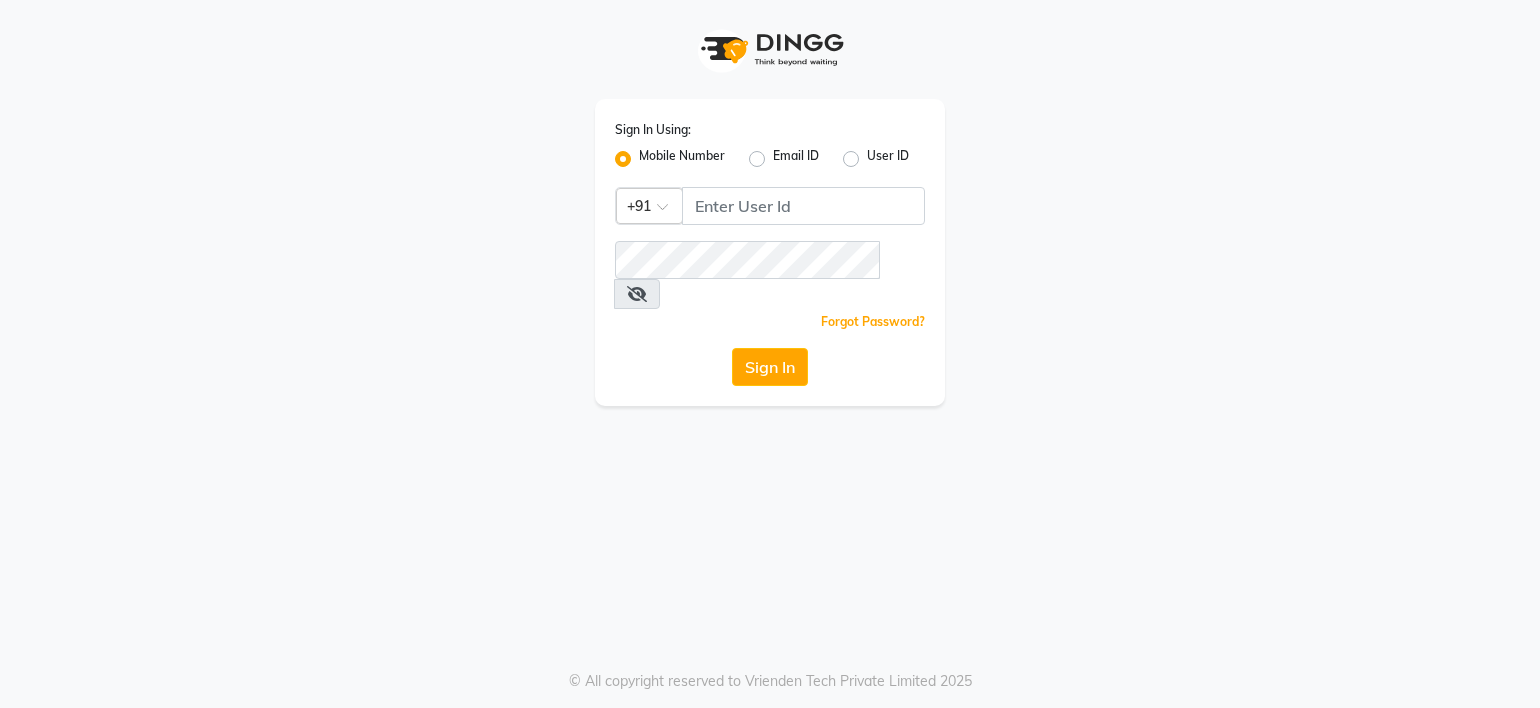 scroll, scrollTop: 0, scrollLeft: 0, axis: both 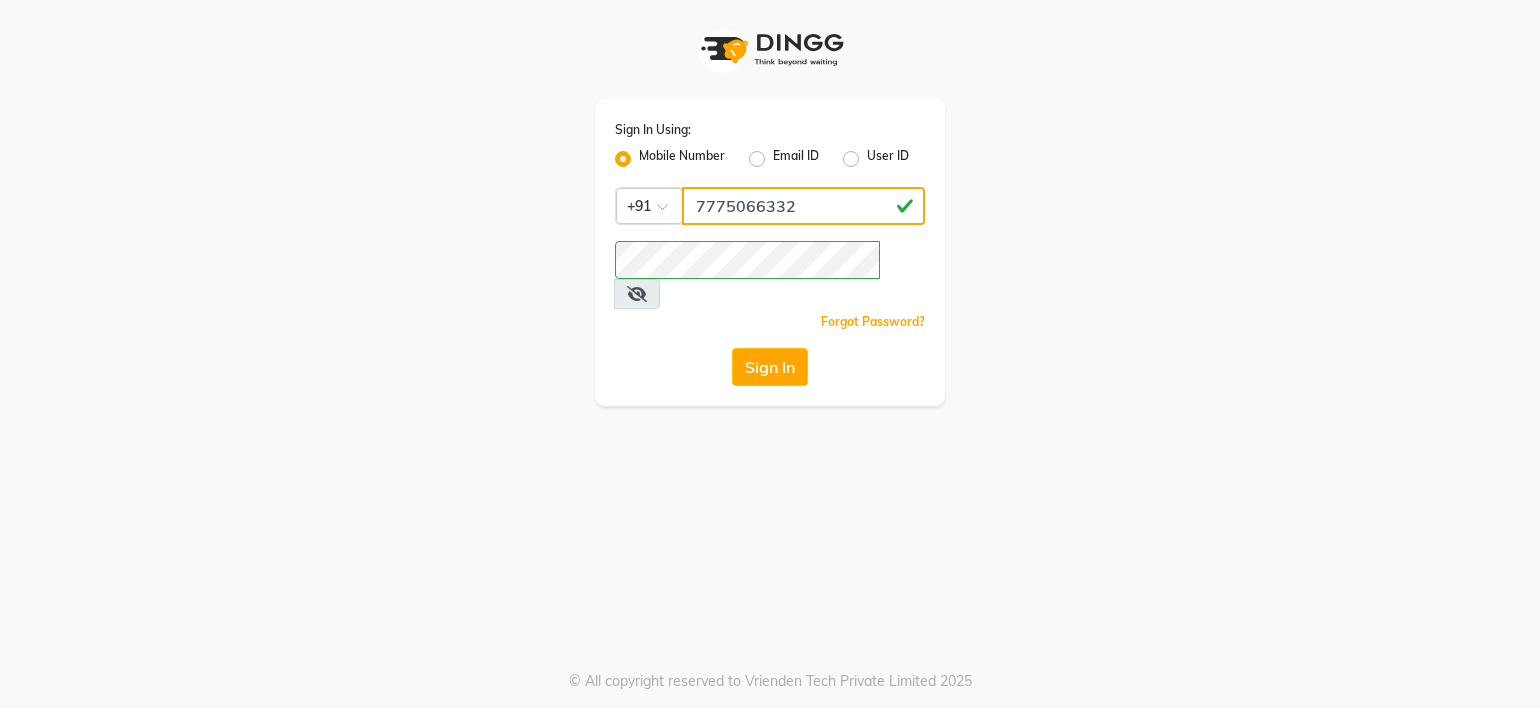 click on "7775066332" 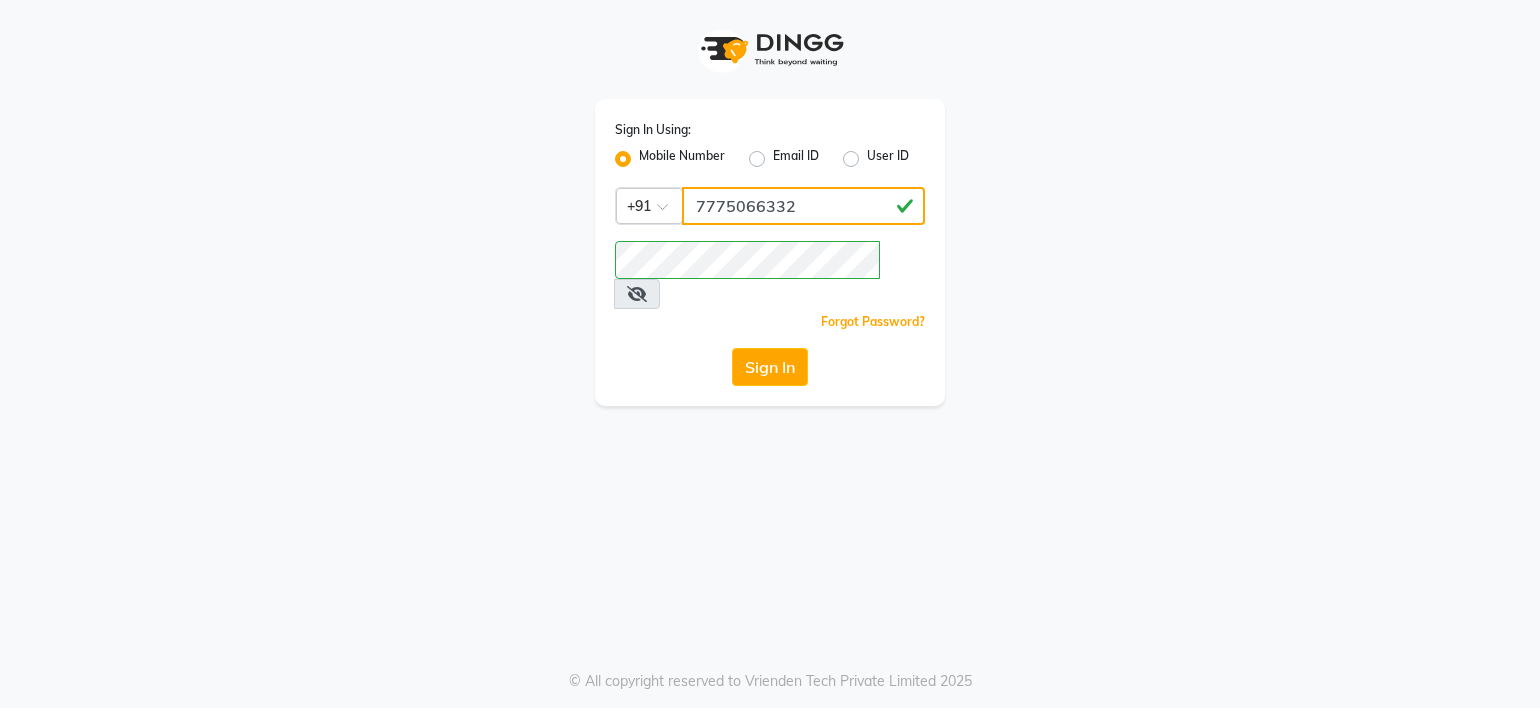 type on "7028467897" 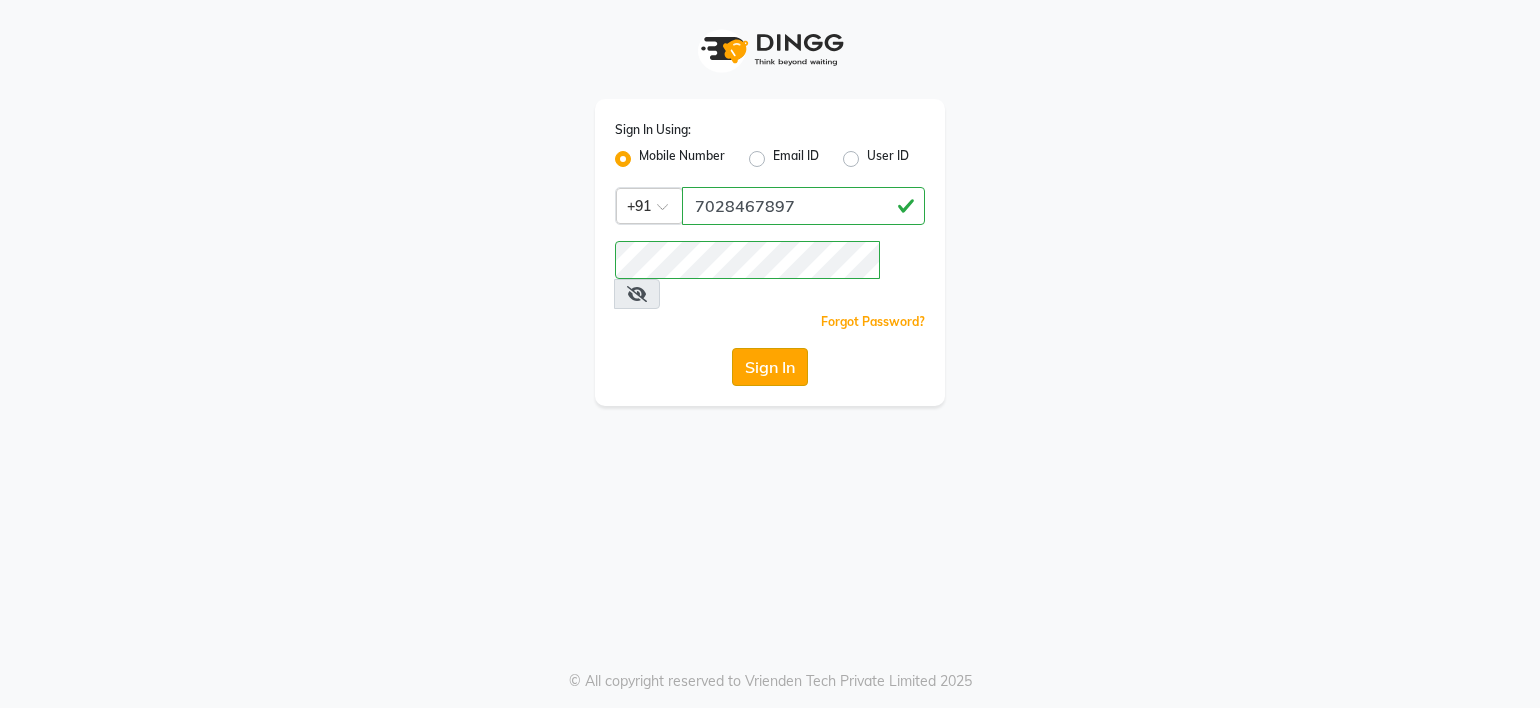 click on "Sign In" 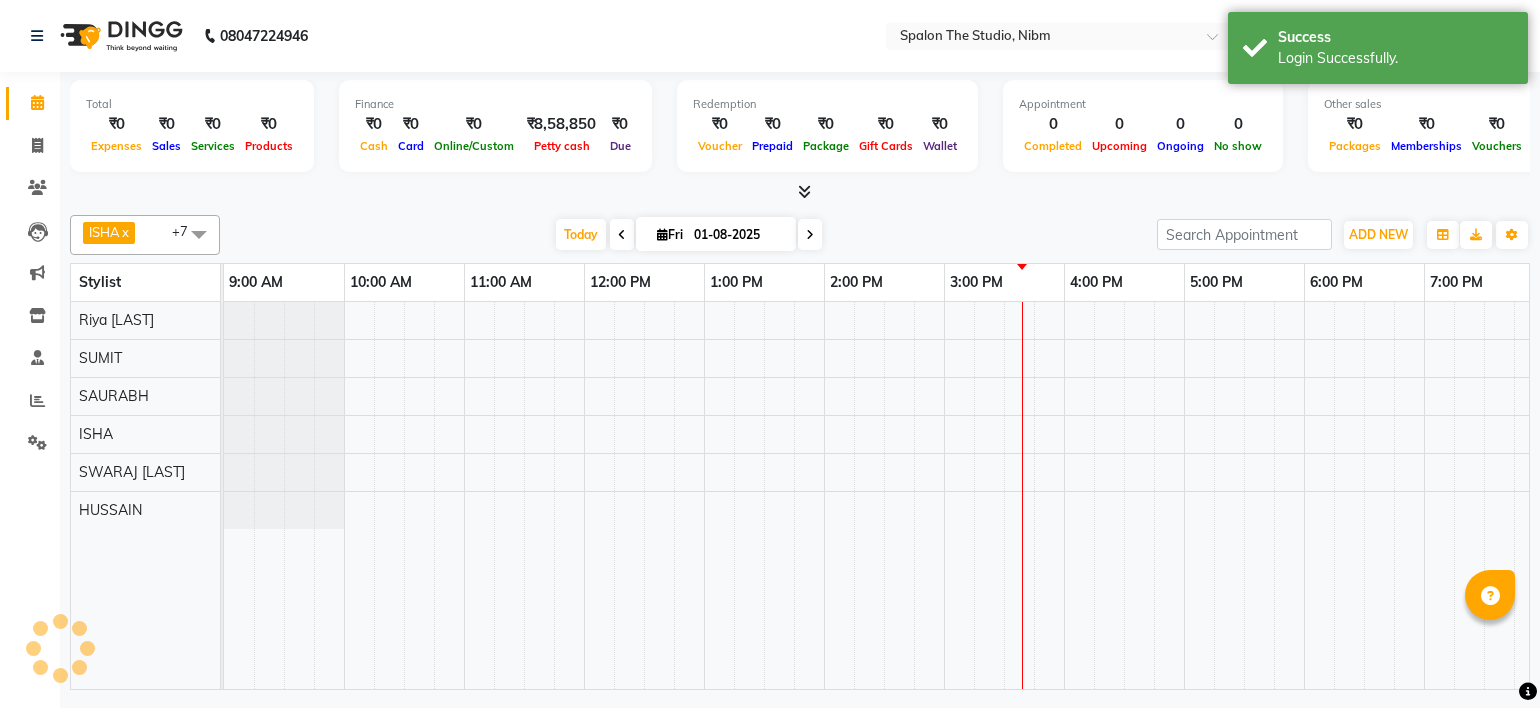 scroll, scrollTop: 0, scrollLeft: 0, axis: both 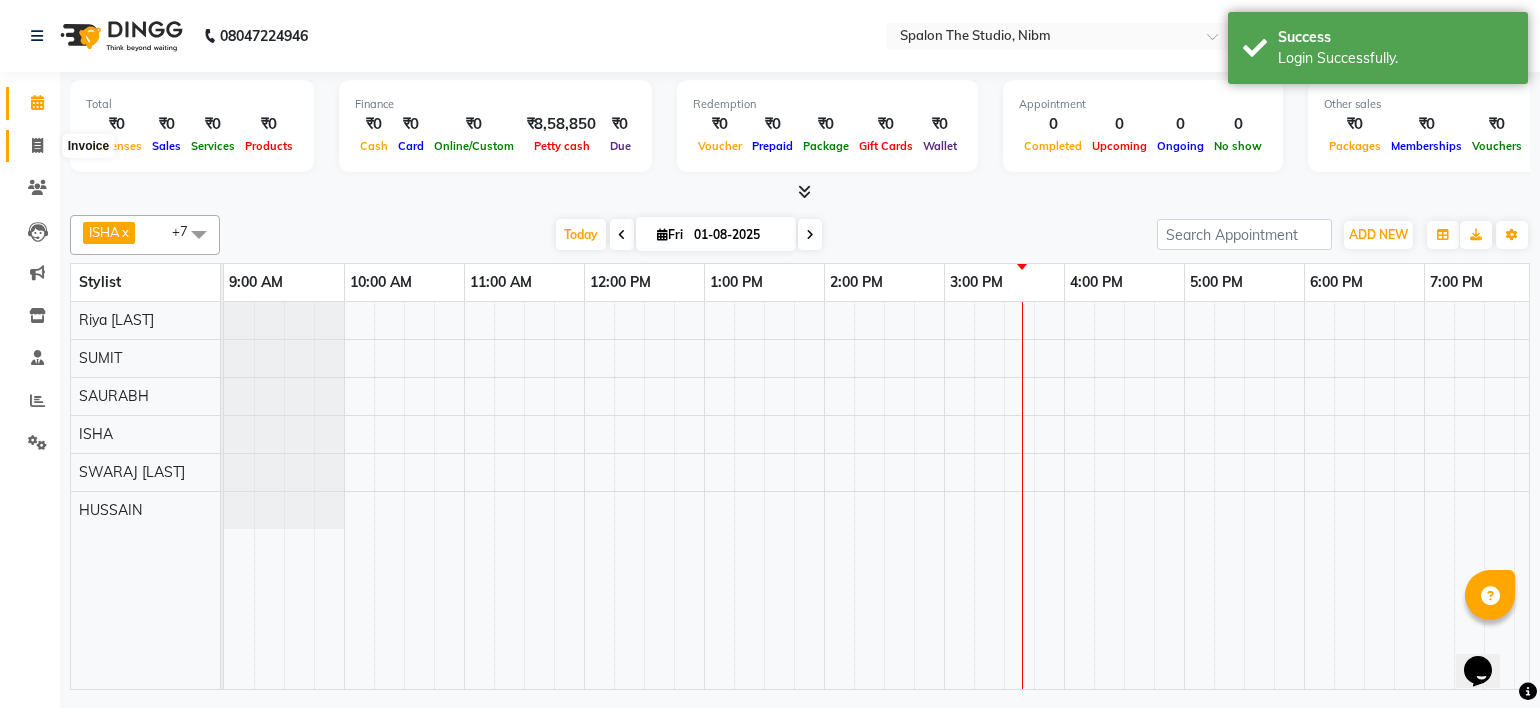 click 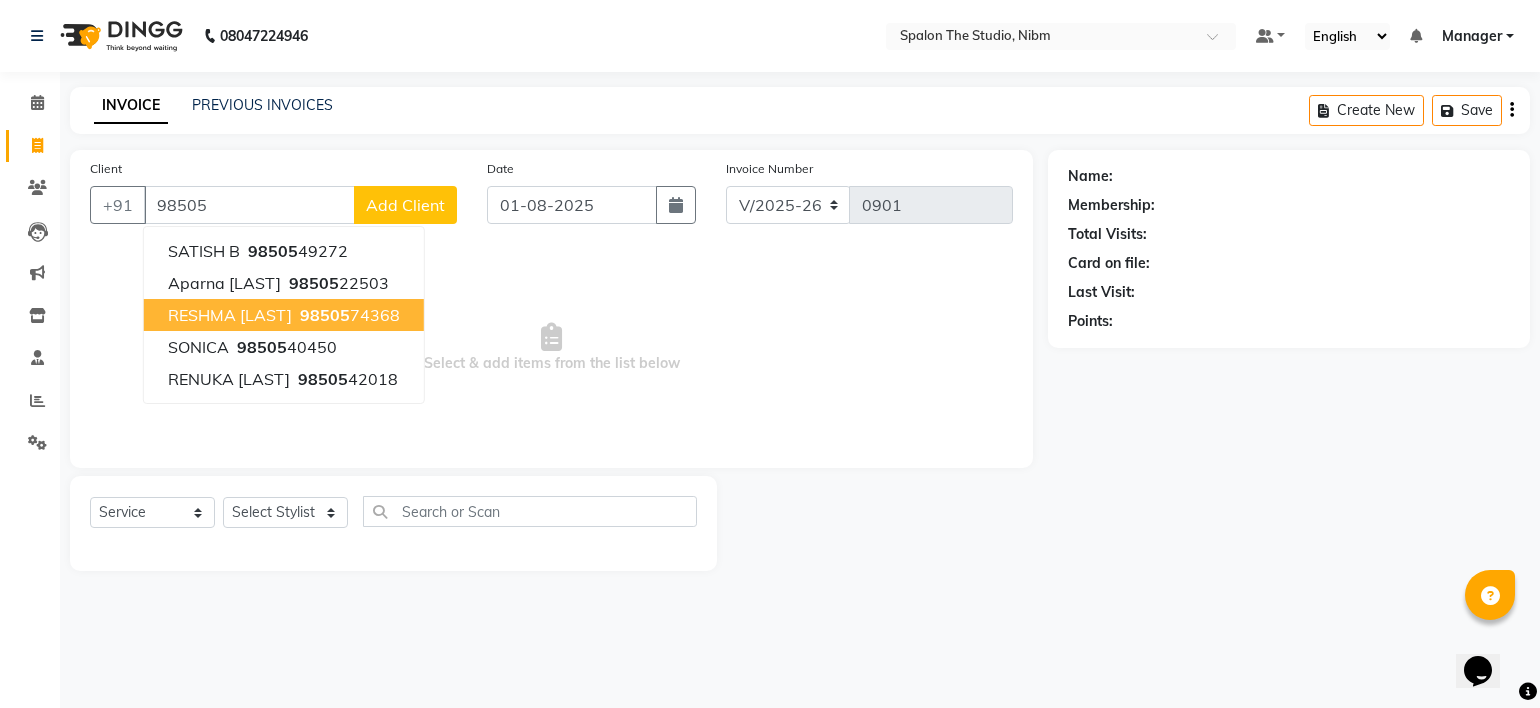 click on "RESHMA [LAST]" at bounding box center (230, 315) 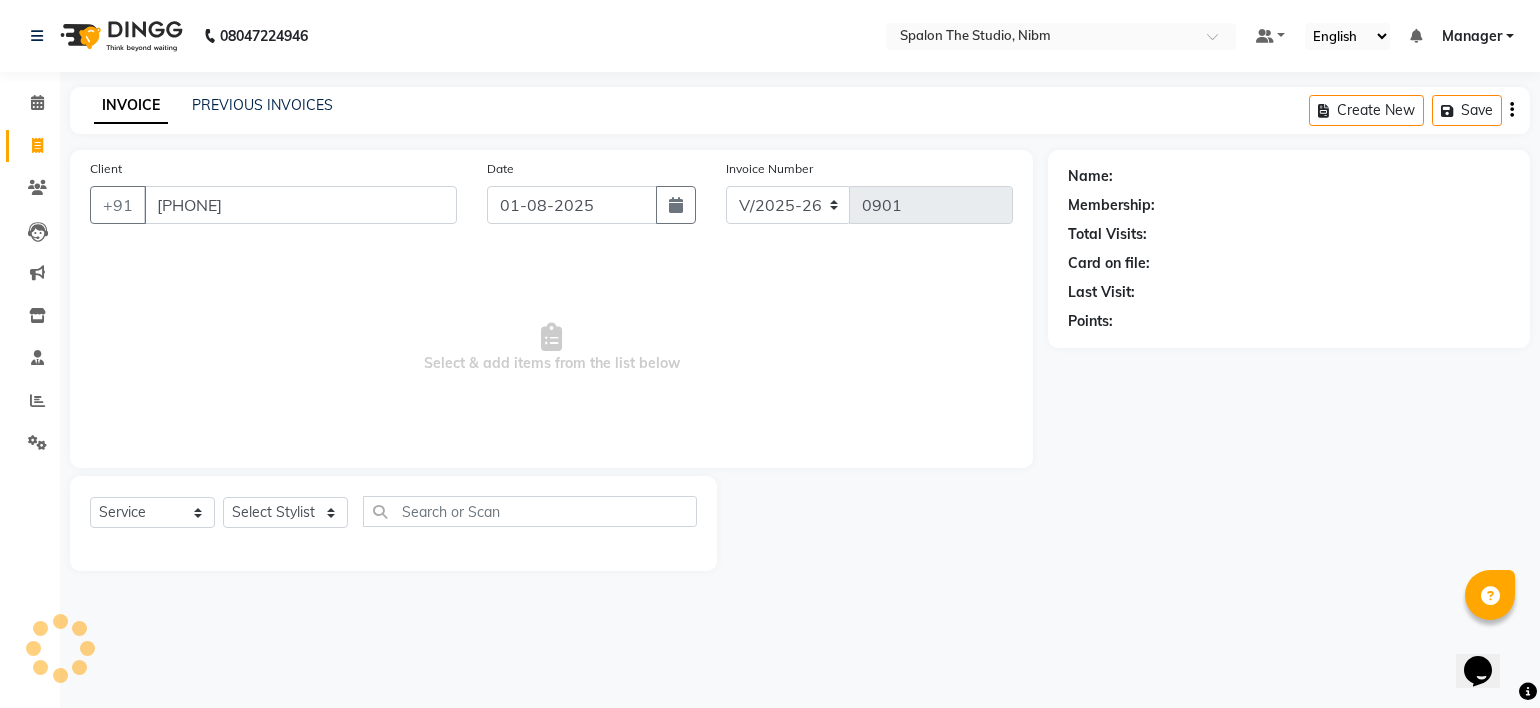 type on "[PHONE]" 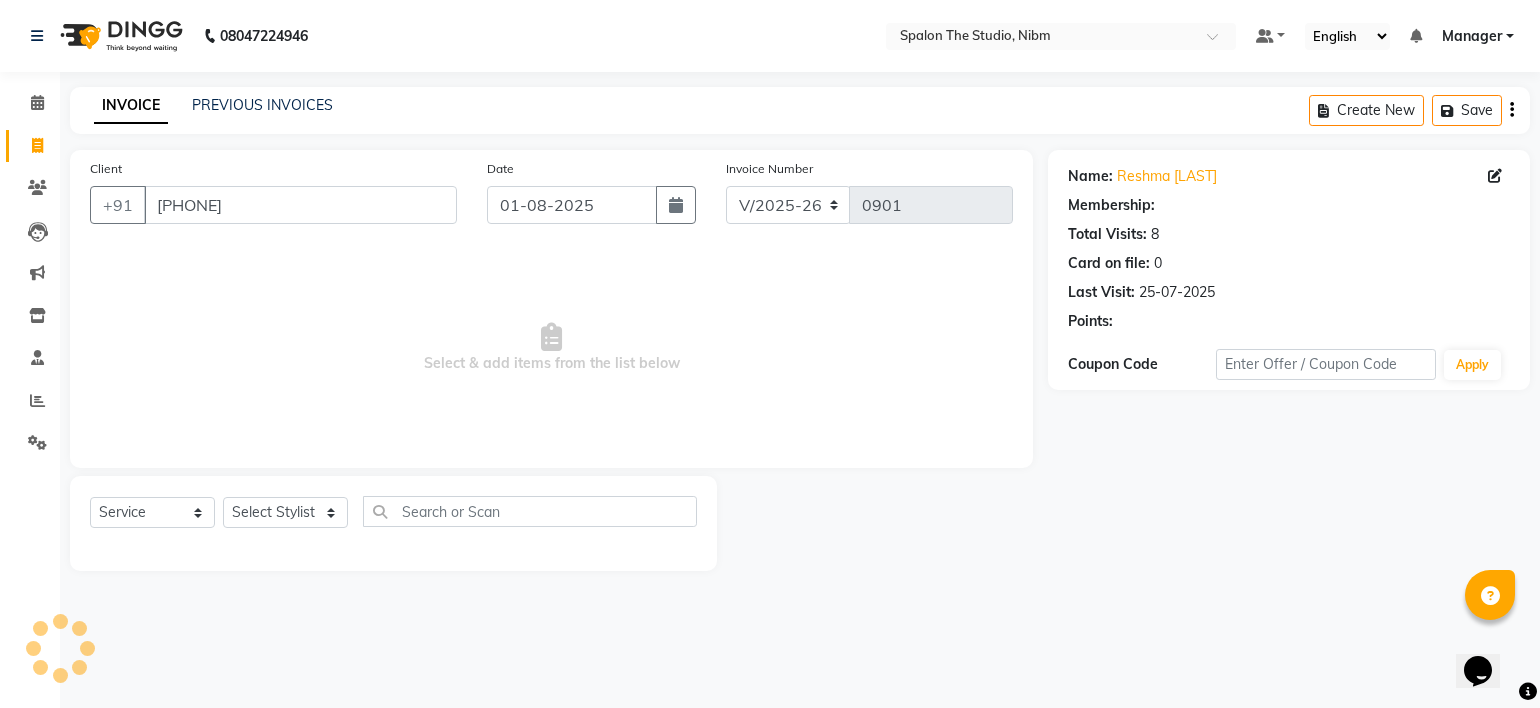 select on "1: Object" 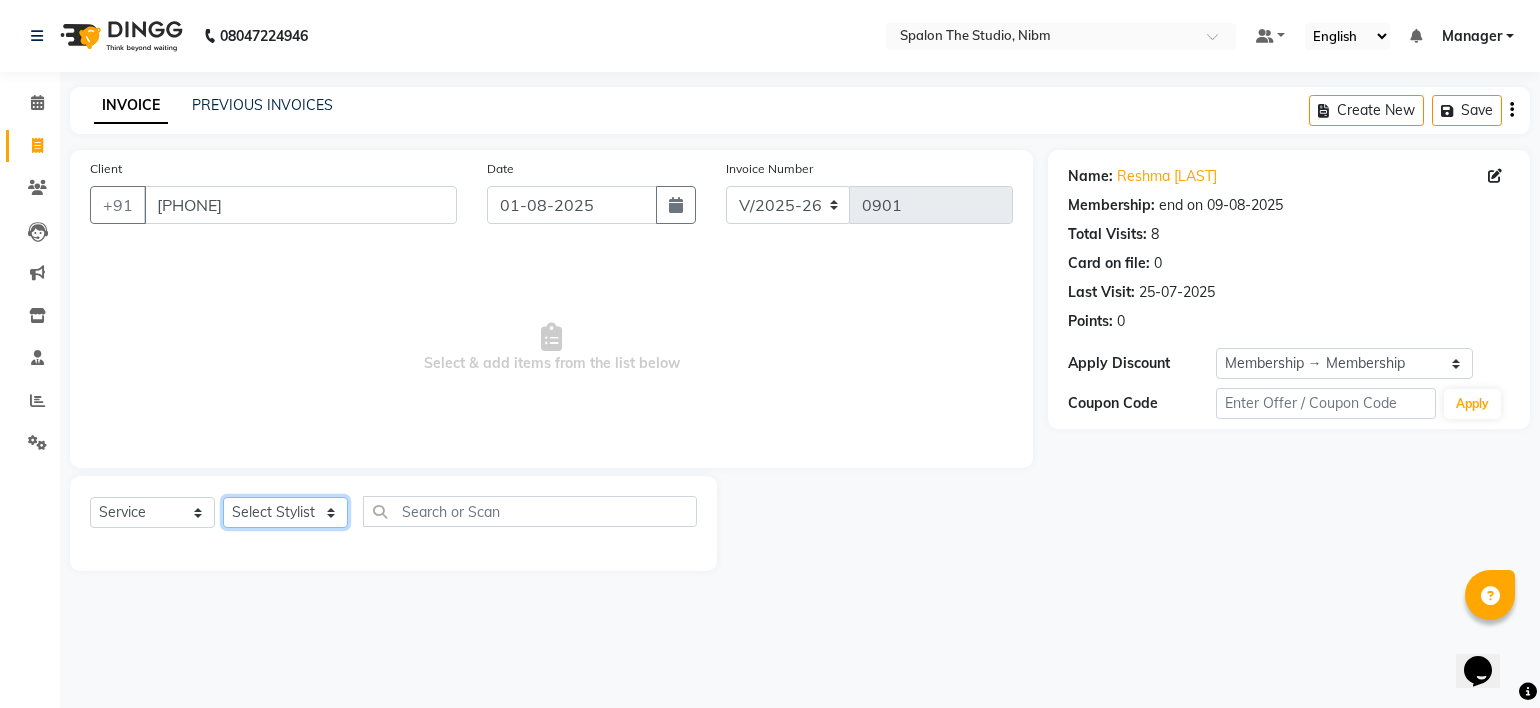 click on "Select Stylist AAYAT [LAST] Deepali Jadhav HUSSAIN ISHA LOKESH Manager PARVAZ Riya Shetty SANDHYA SAURABH SUMIT SWARAJ SUNAR" 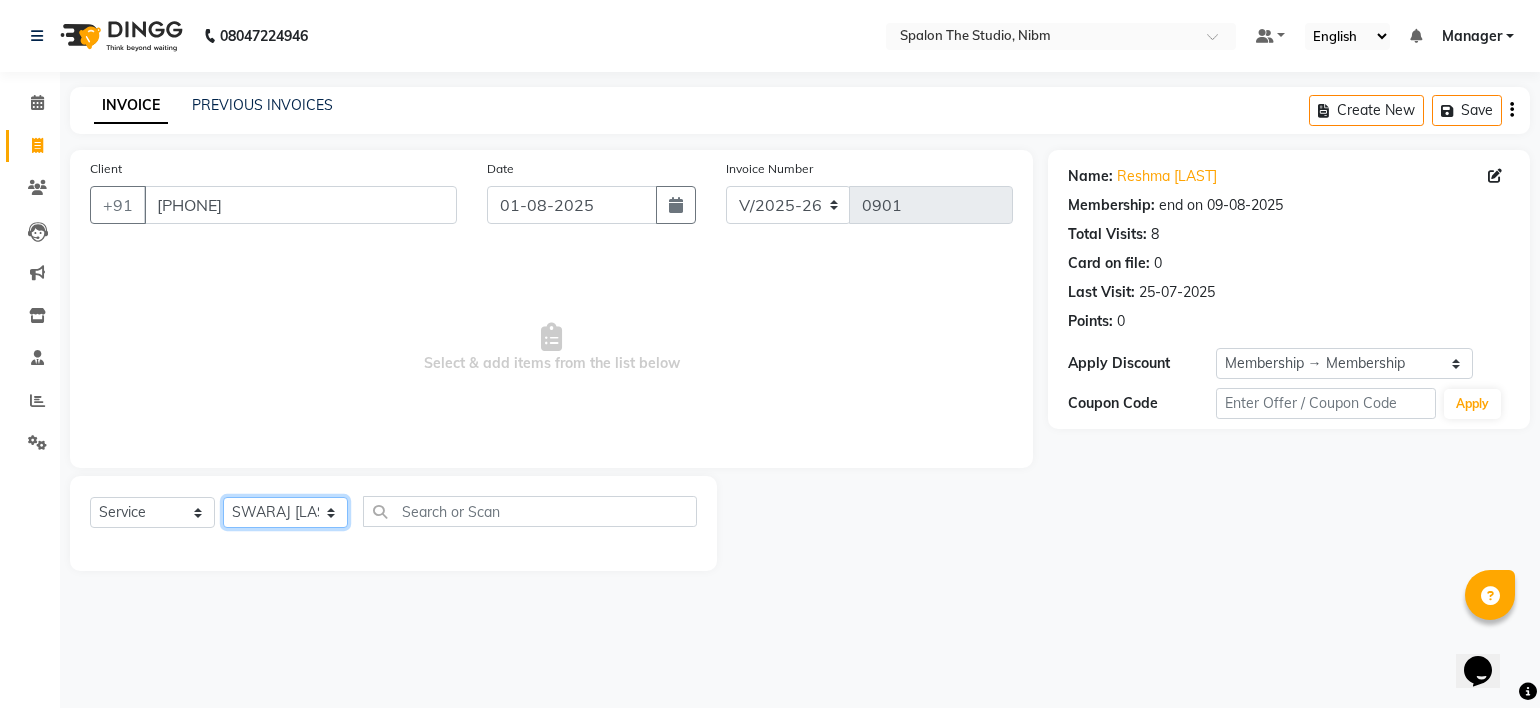 click on "Select Stylist AAYAT [LAST] Deepali Jadhav HUSSAIN ISHA LOKESH Manager PARVAZ Riya Shetty SANDHYA SAURABH SUMIT SWARAJ SUNAR" 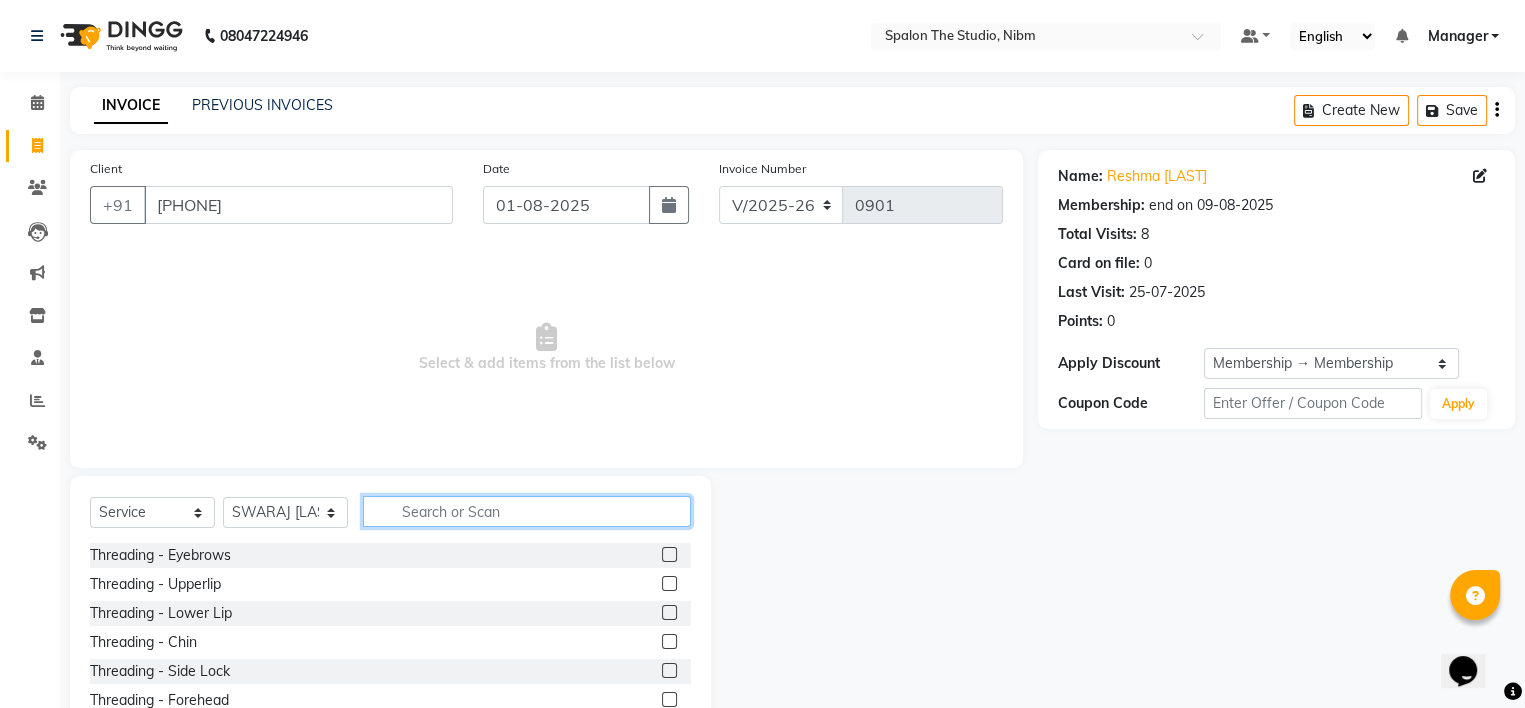 click 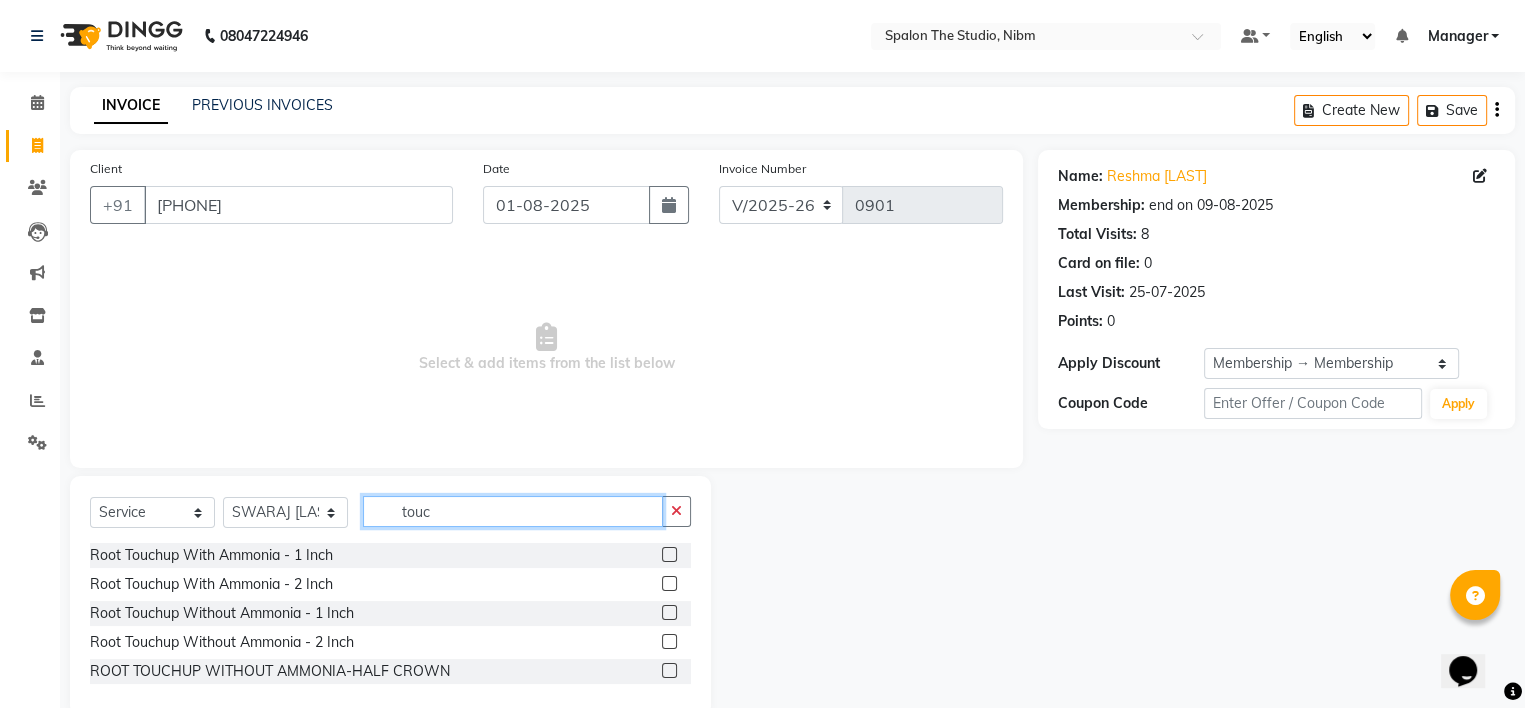type on "touc" 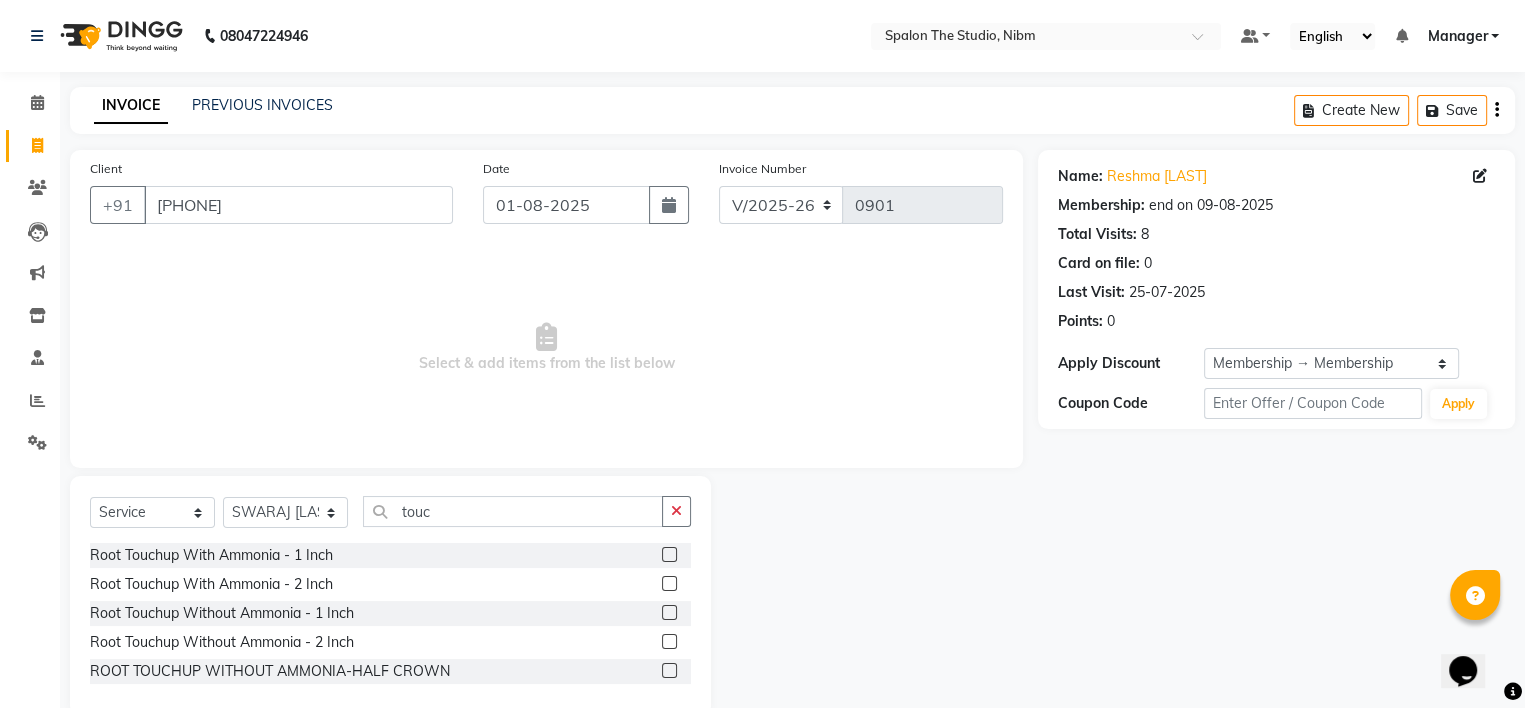 click 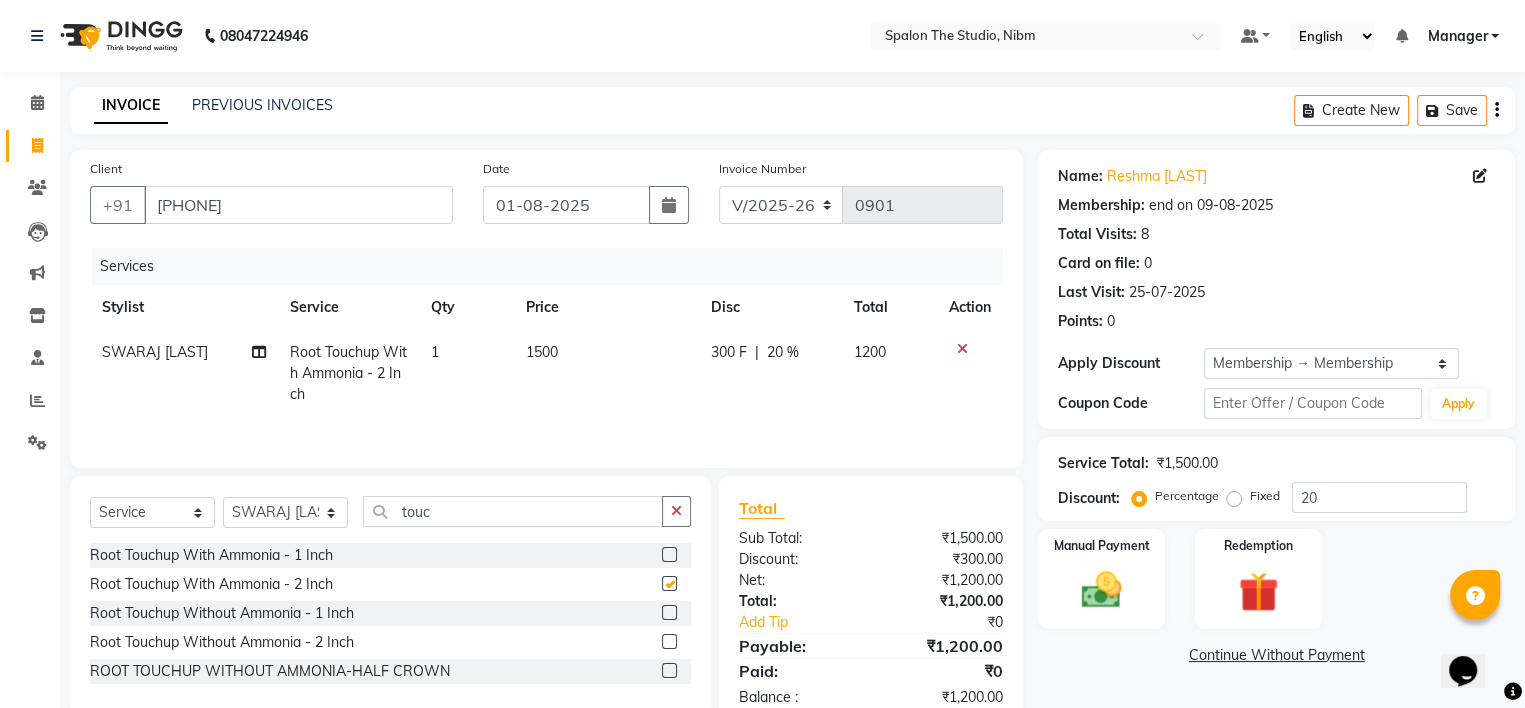 checkbox on "false" 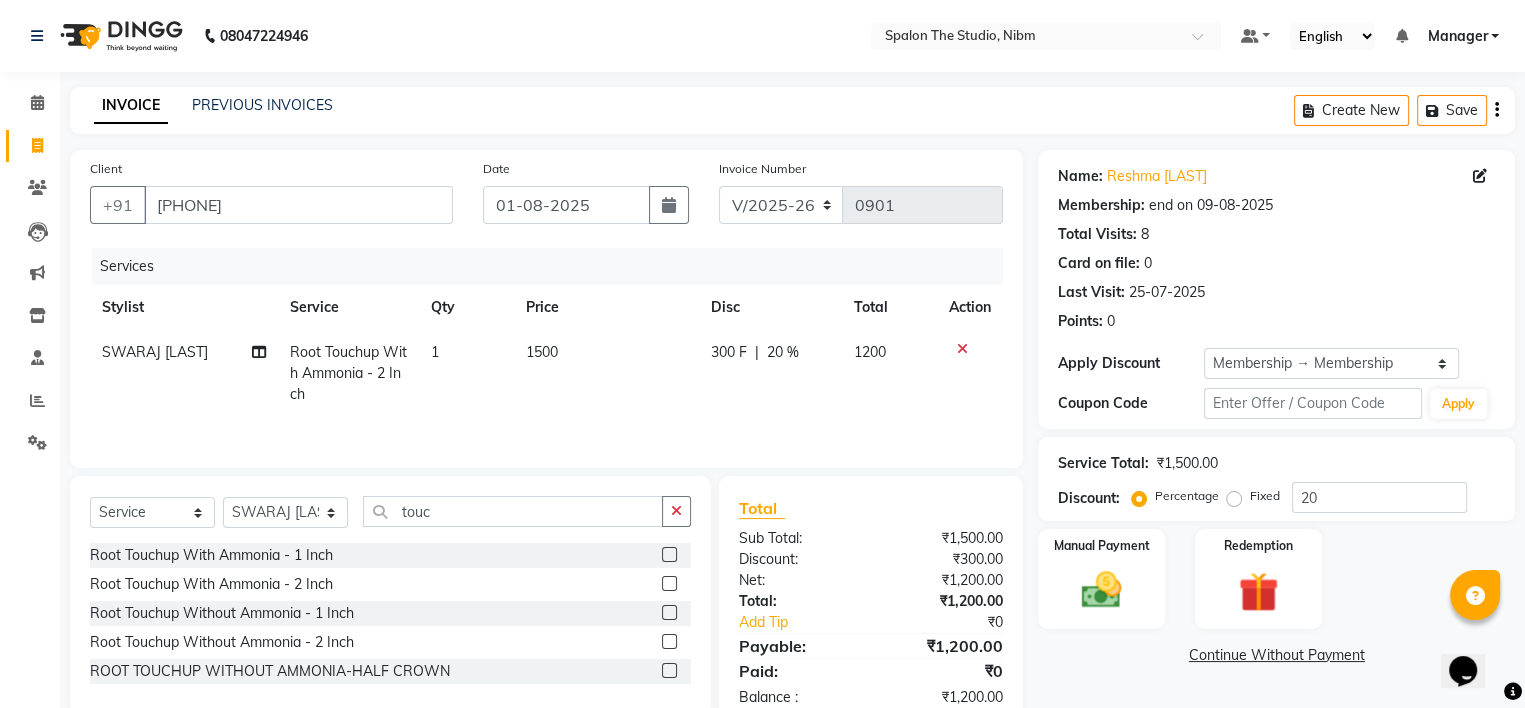 click on "1500" 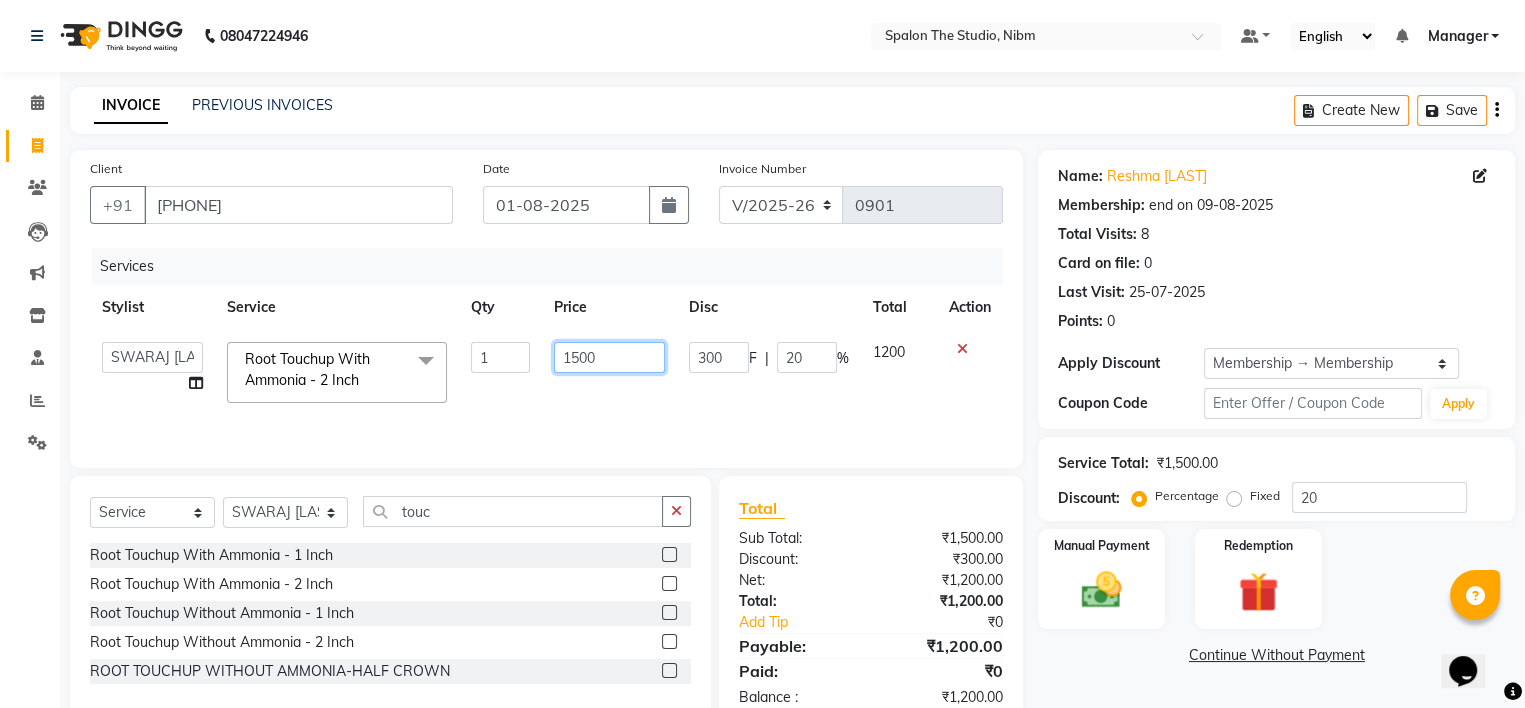 click on "1500" 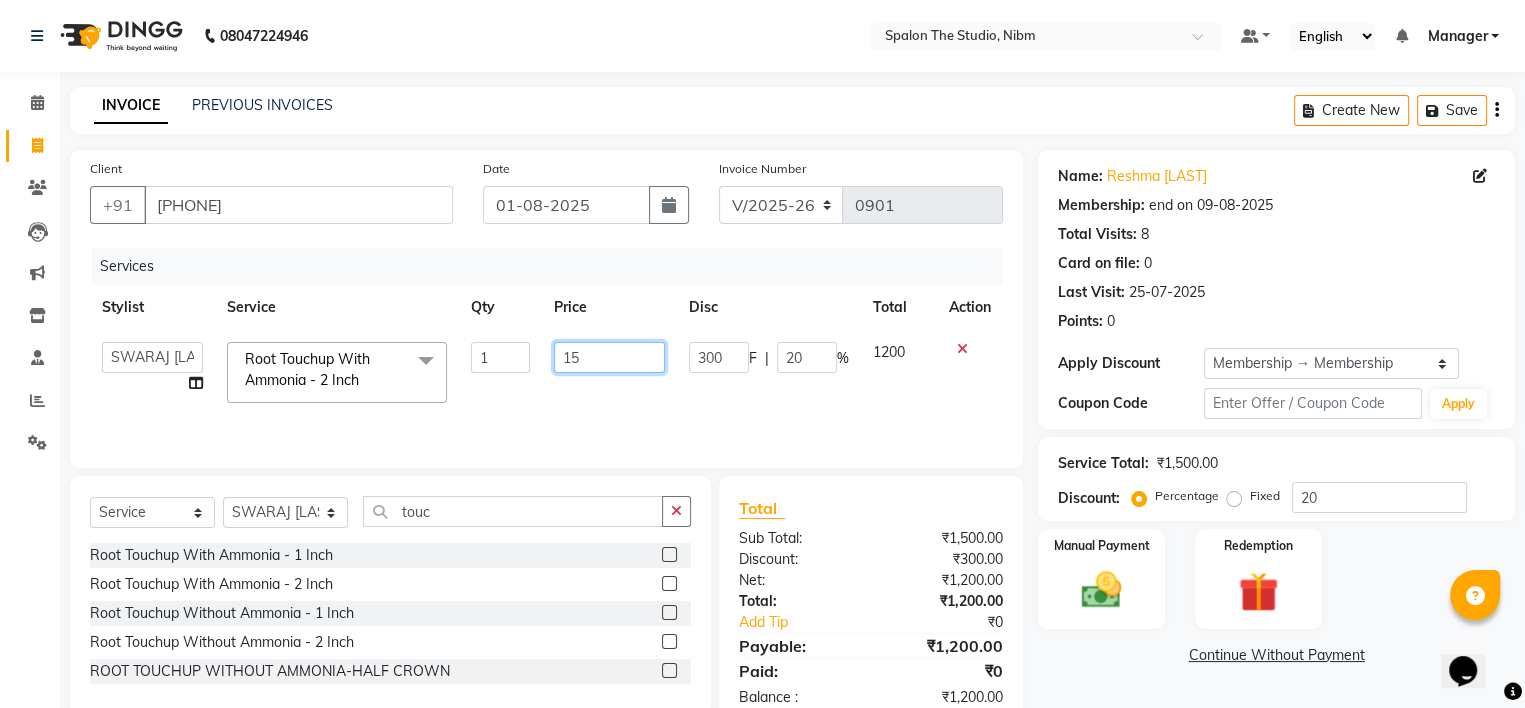 type on "1" 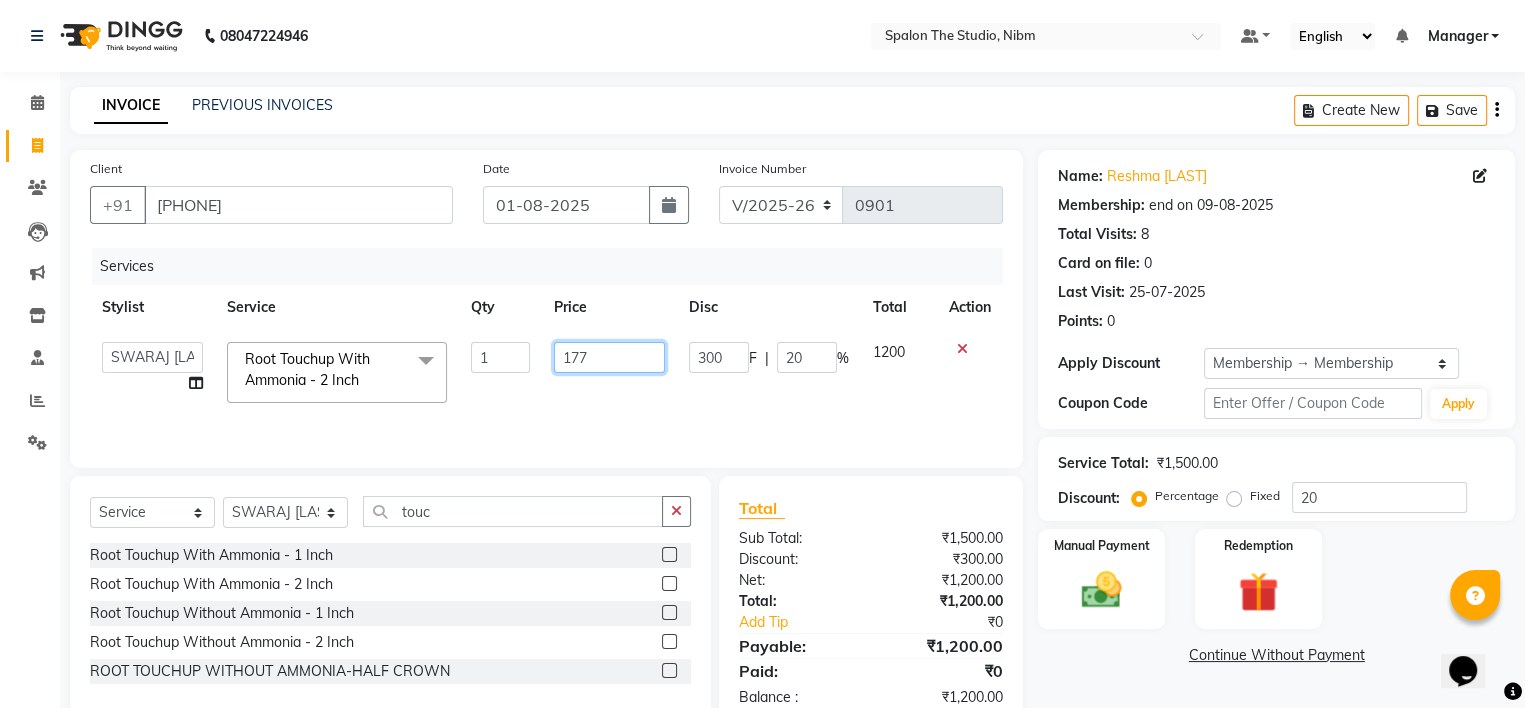 type on "1770" 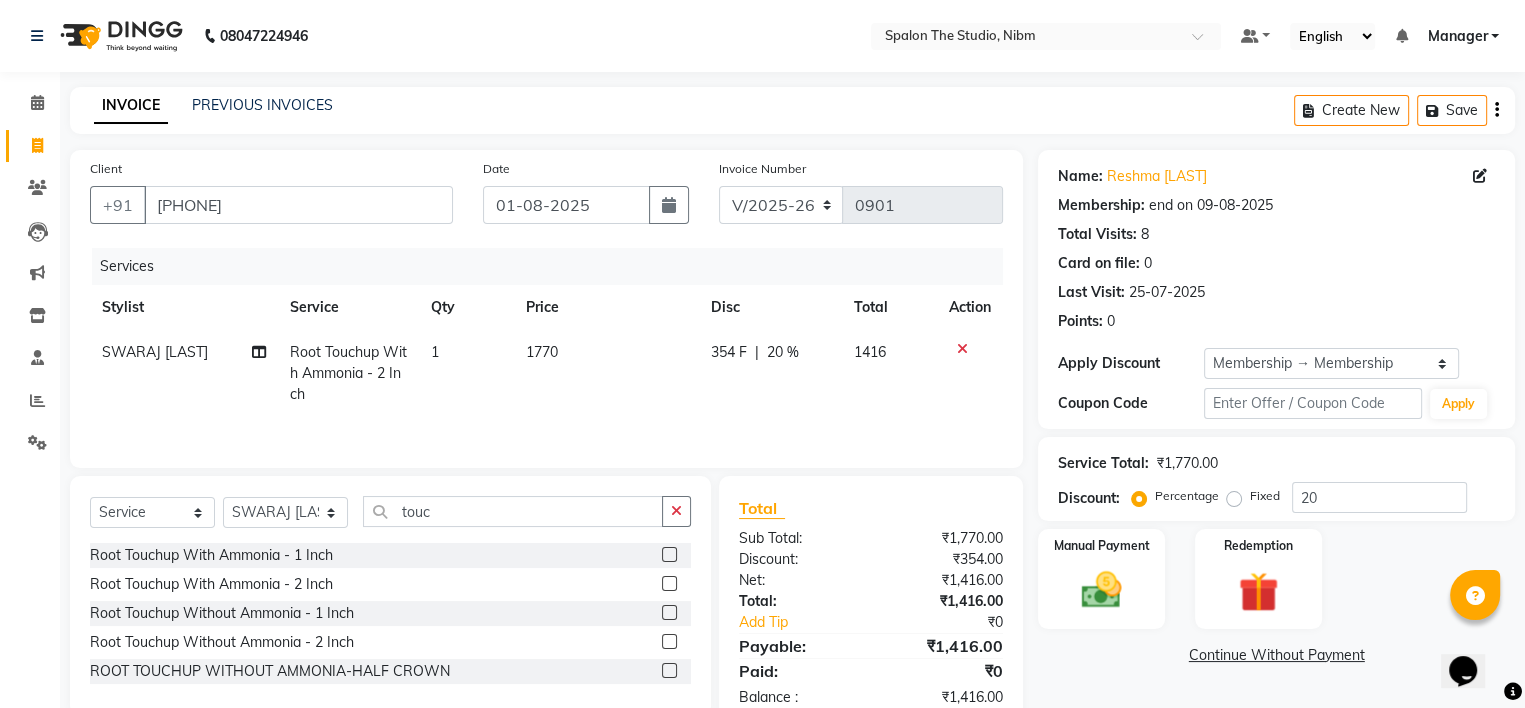 click on "20 %" 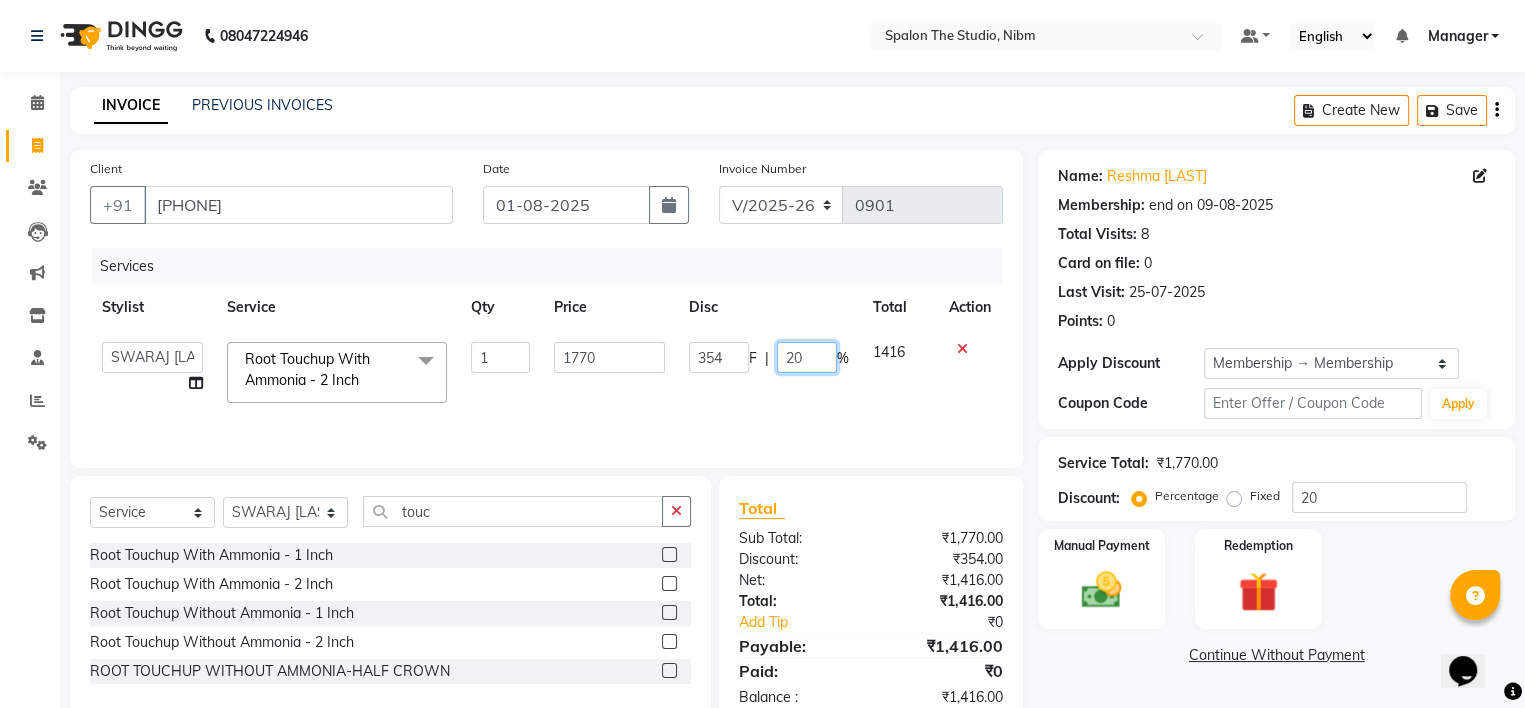 click on "20" 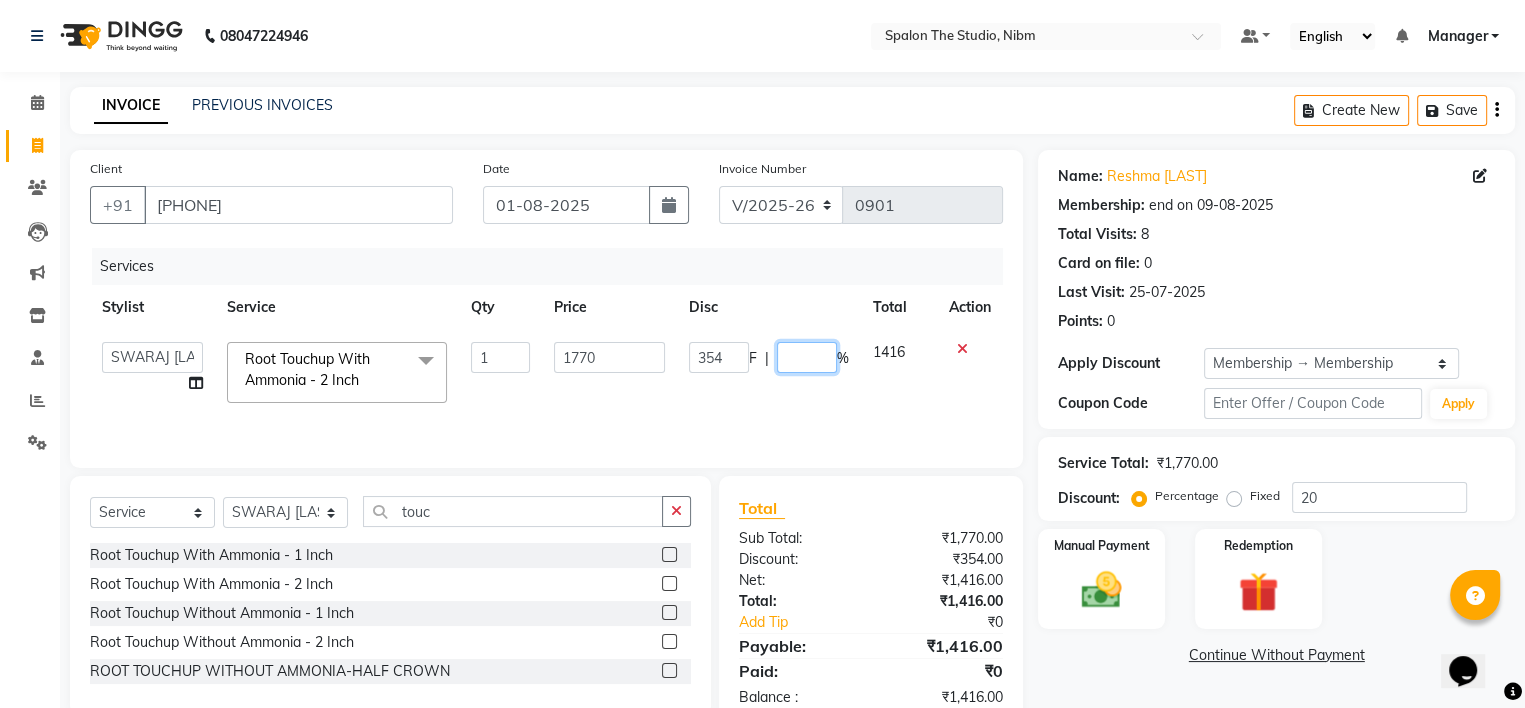 type on "0" 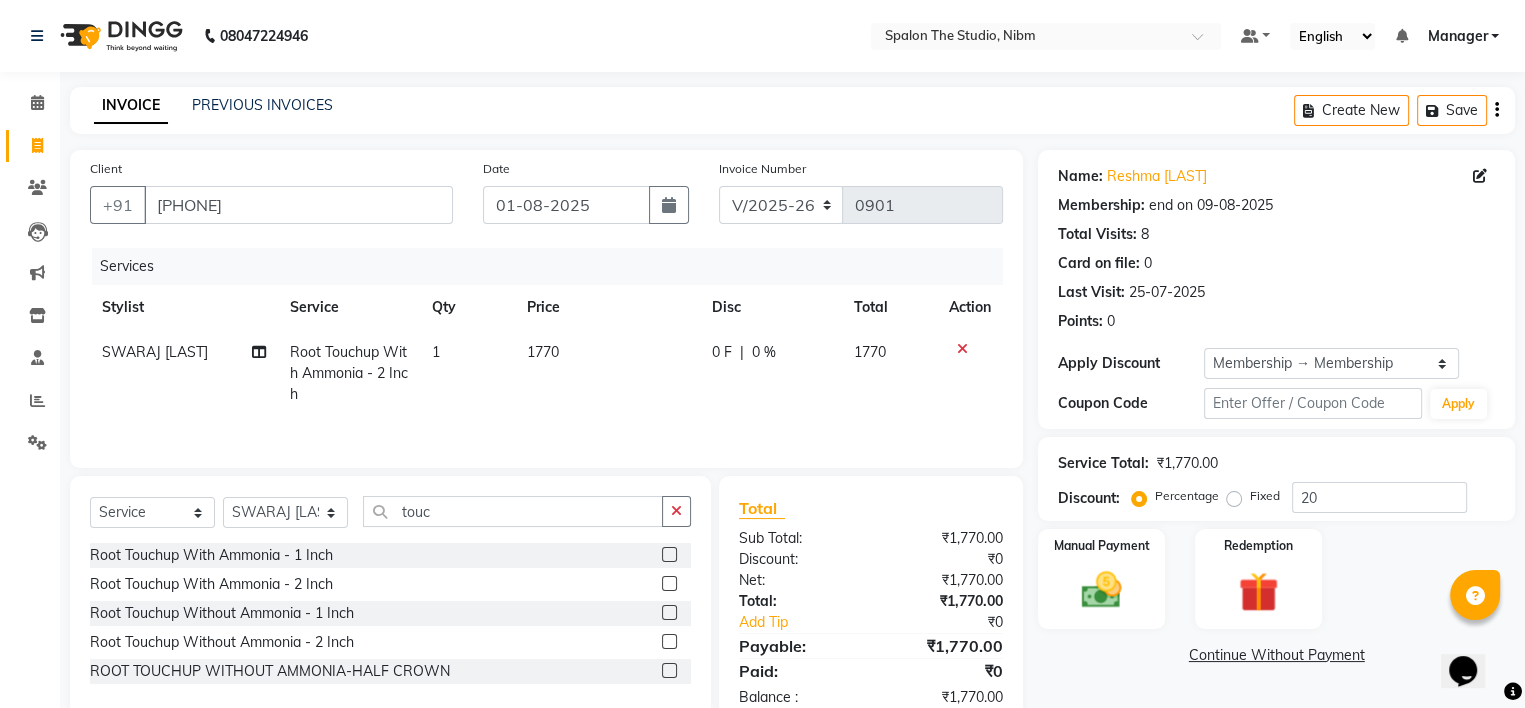 click on "0 F | 0 %" 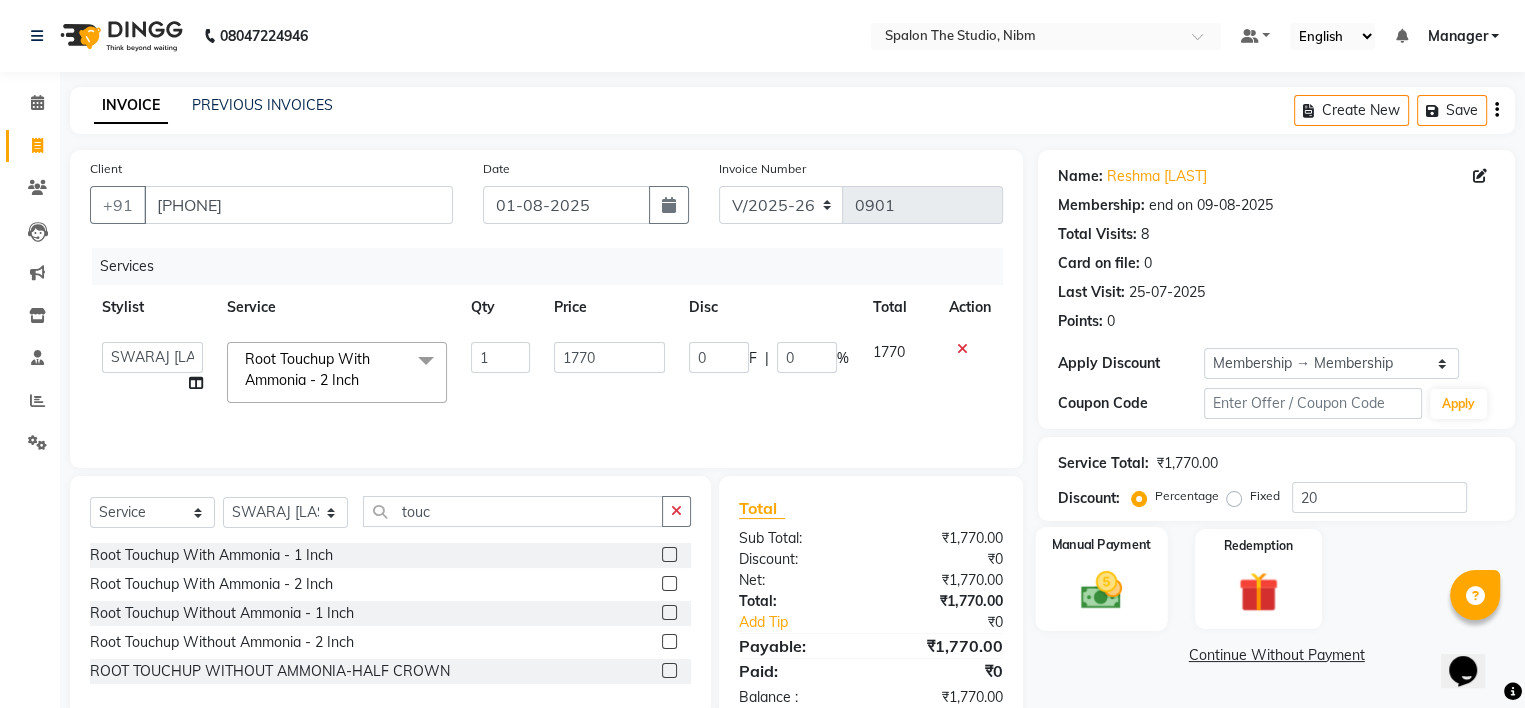 click 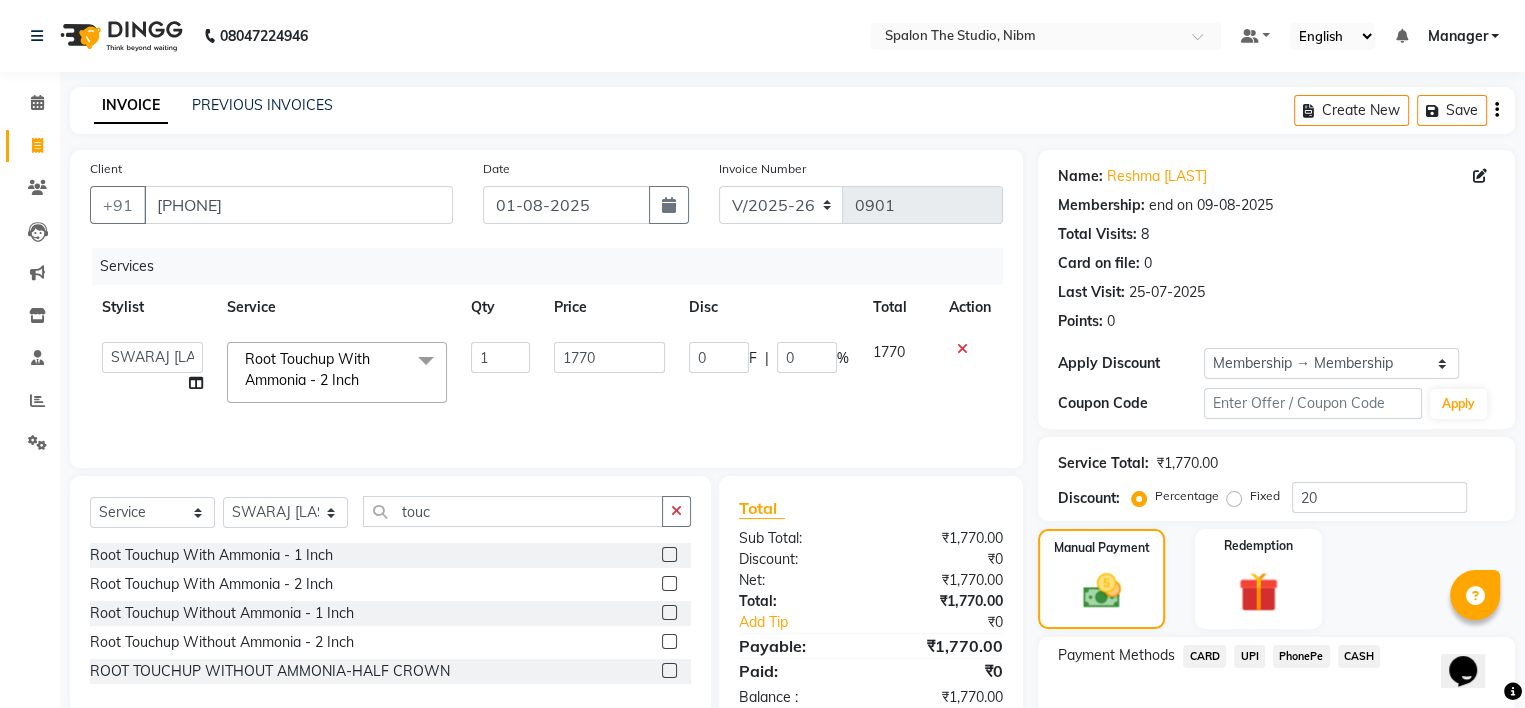 click on "UPI" 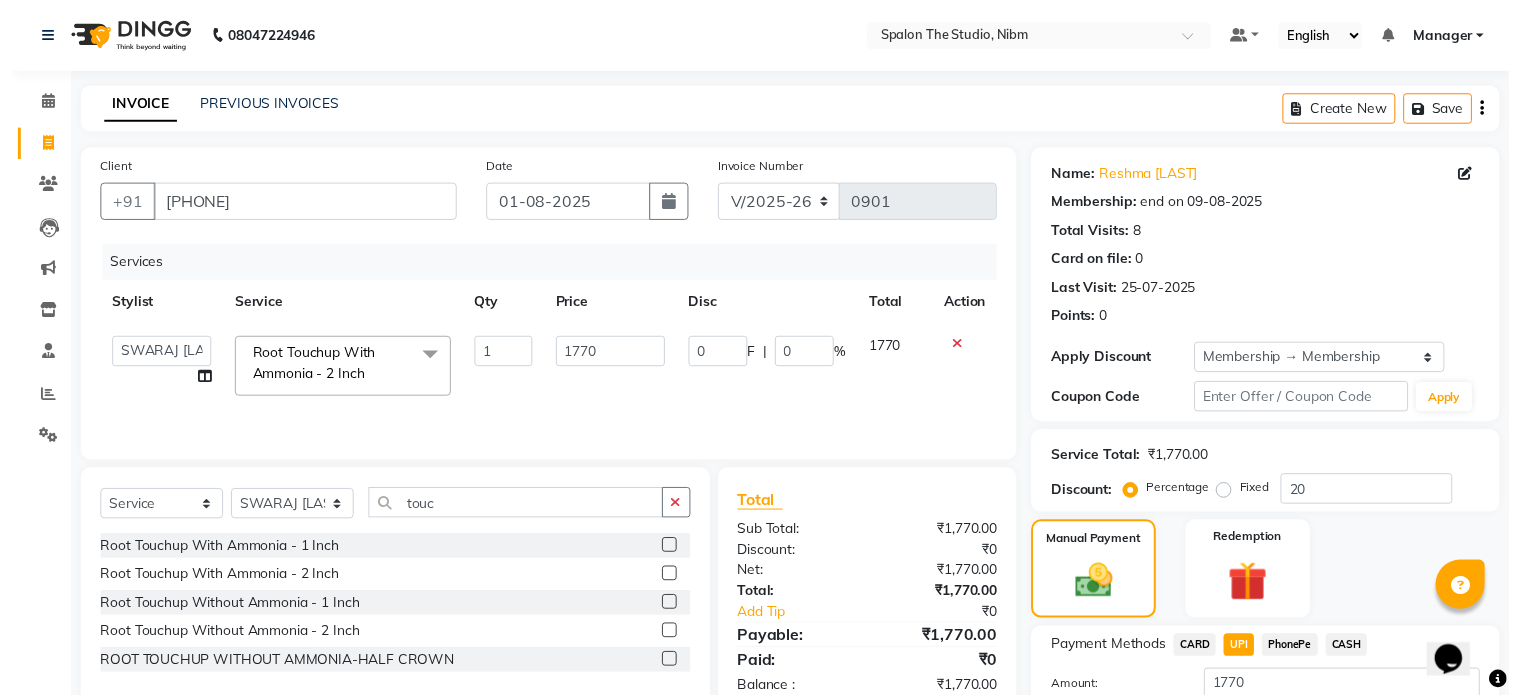 scroll, scrollTop: 150, scrollLeft: 0, axis: vertical 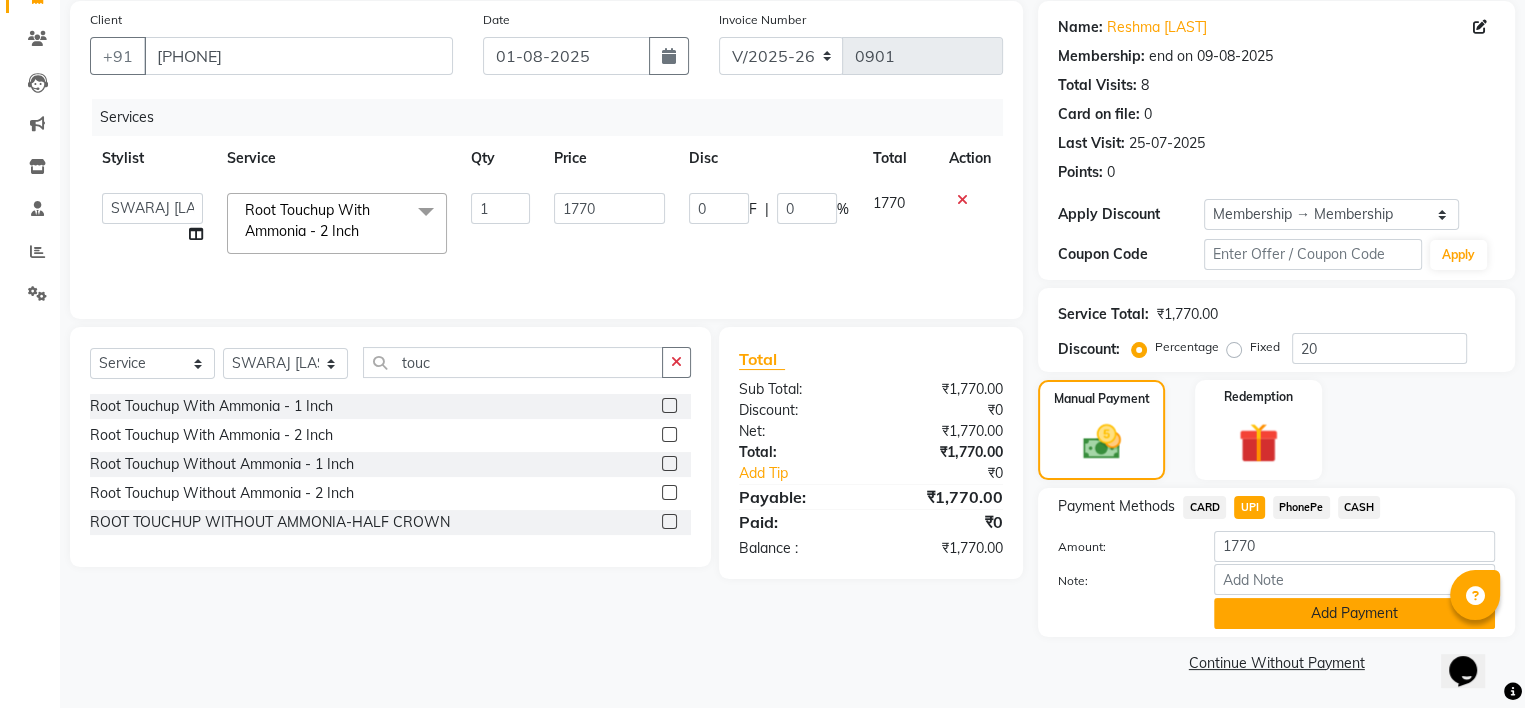 click on "Add Payment" 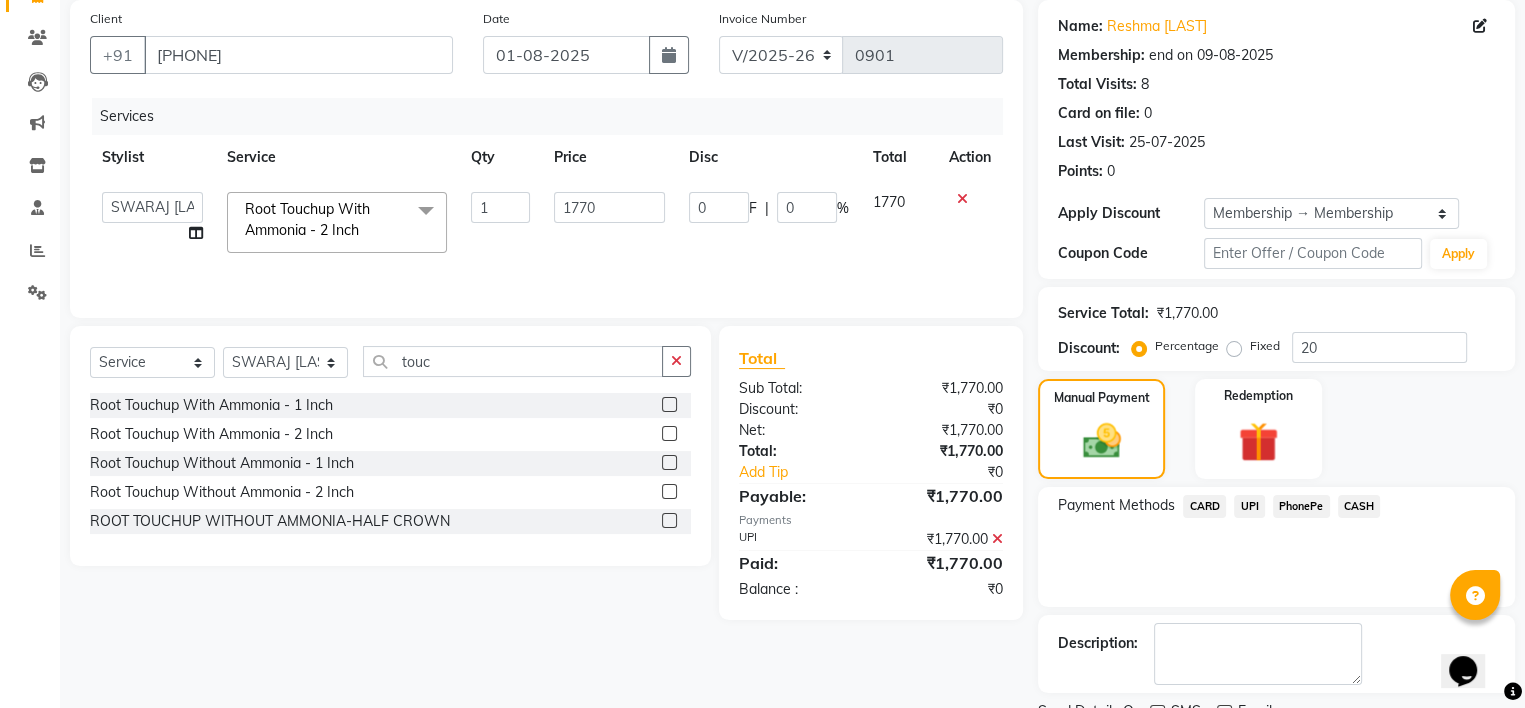 click on "Name: Reshma [LAST] Membership: end on [DATE] Total Visits:  8 Card on file:  0 Last Visit:   [DATE] Points:   0  Apply Discount Select Membership → Membership Coupon Code Apply Service Total:  ₹1,770.00  Discount:  Percentage   Fixed  20 Manual Payment Redemption Payment Methods  CARD   UPI   PhonePe   CASH  Description:                  Send Details On SMS Email  Checkout" 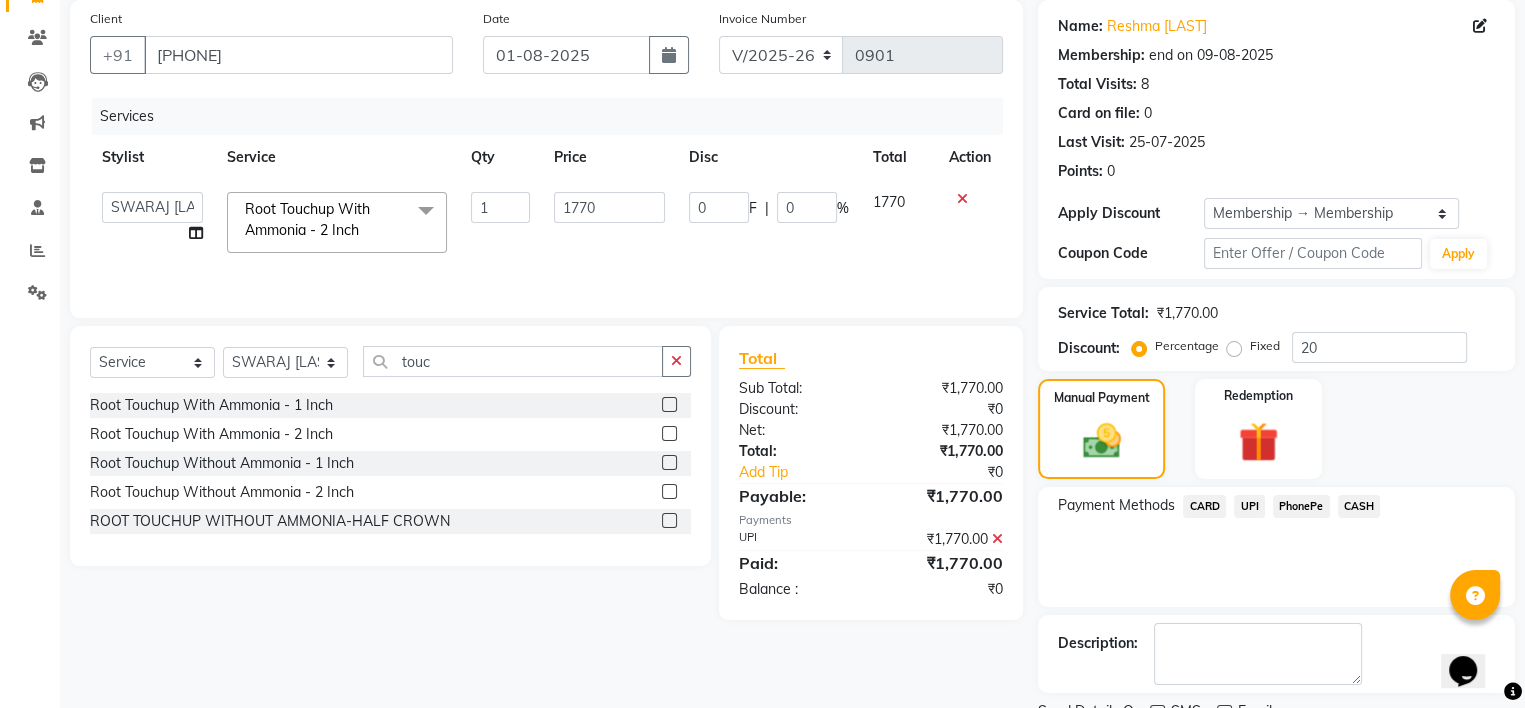 click on "Name: Reshma [LAST] Membership: end on [DATE] Total Visits:  8 Card on file:  0 Last Visit:   [DATE] Points:   0  Apply Discount Select Membership → Membership Coupon Code Apply Service Total:  ₹1,770.00  Discount:  Percentage   Fixed  20 Manual Payment Redemption Payment Methods  CARD   UPI   PhonePe   CASH  Description:                  Send Details On SMS Email  Checkout" 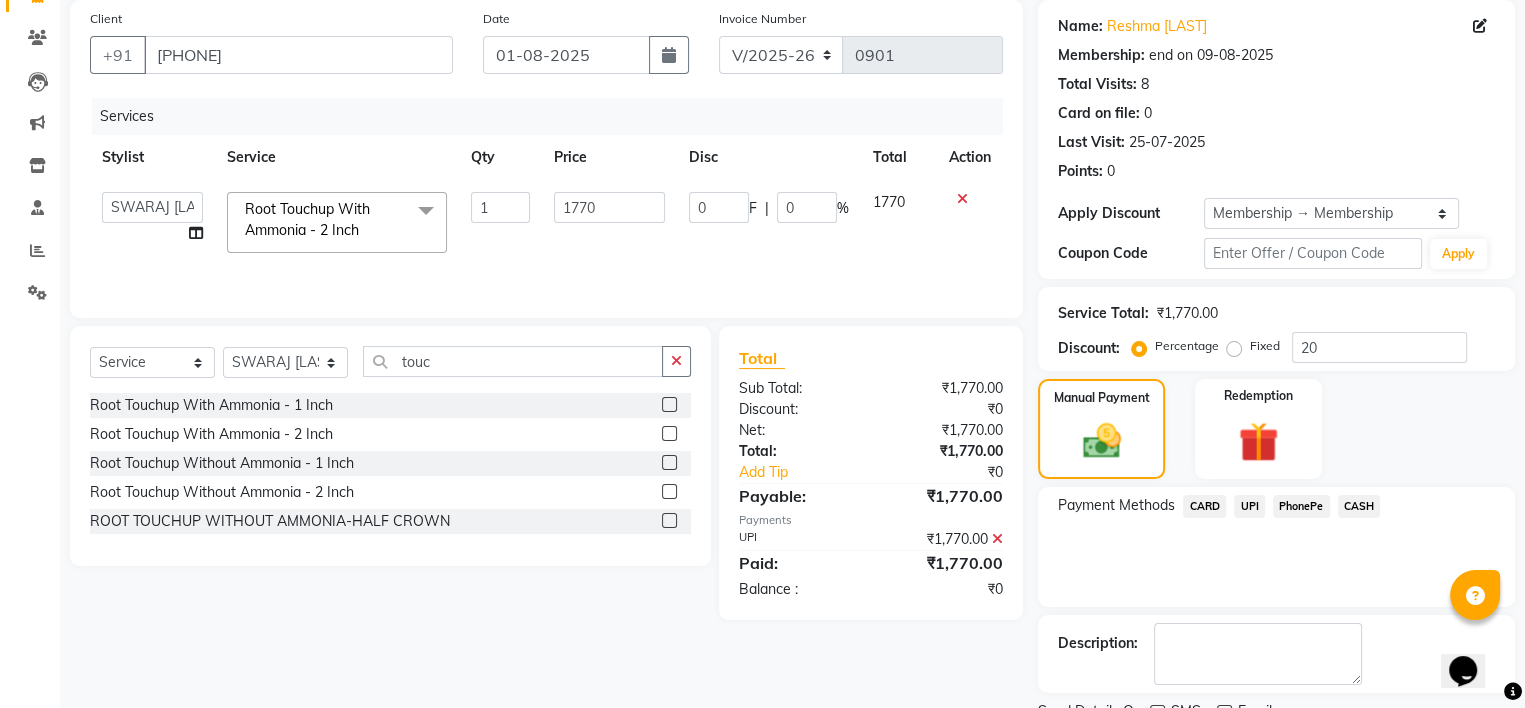 click on "Name: Reshma [LAST] Membership: end on [DATE] Total Visits:  8 Card on file:  0 Last Visit:   [DATE] Points:   0  Apply Discount Select Membership → Membership Coupon Code Apply Service Total:  ₹1,770.00  Discount:  Percentage   Fixed  20 Manual Payment Redemption Payment Methods  CARD   UPI   PhonePe   CASH  Description:                  Send Details On SMS Email  Checkout" 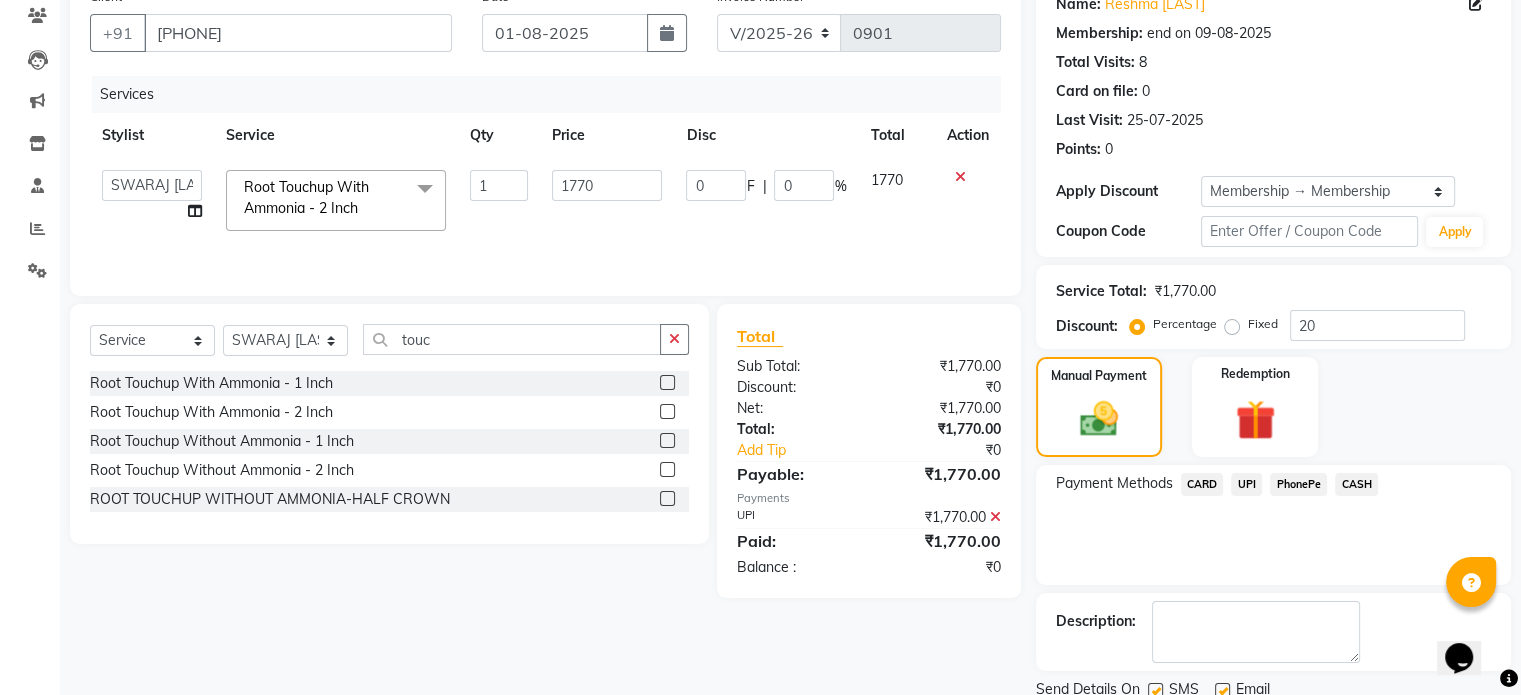 scroll, scrollTop: 190, scrollLeft: 0, axis: vertical 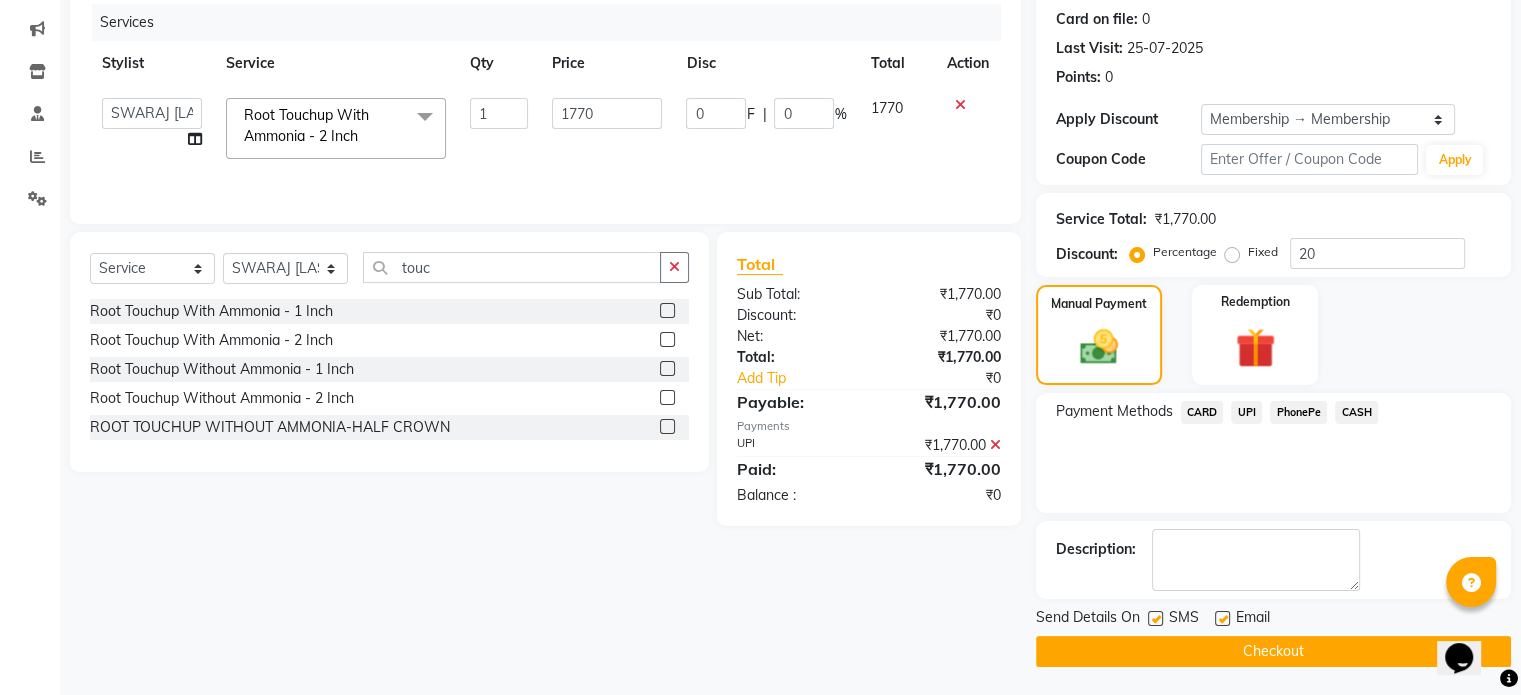 click on "Checkout" 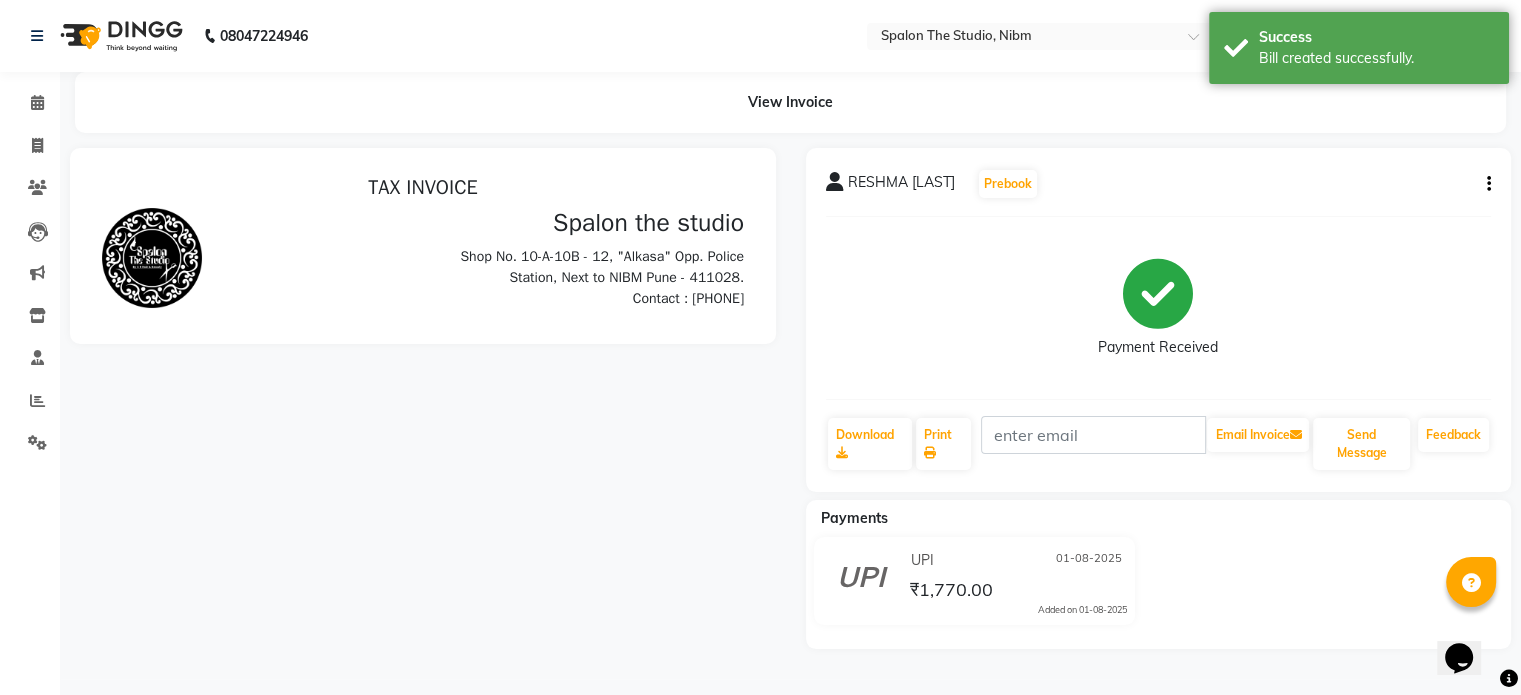 scroll, scrollTop: 0, scrollLeft: 0, axis: both 